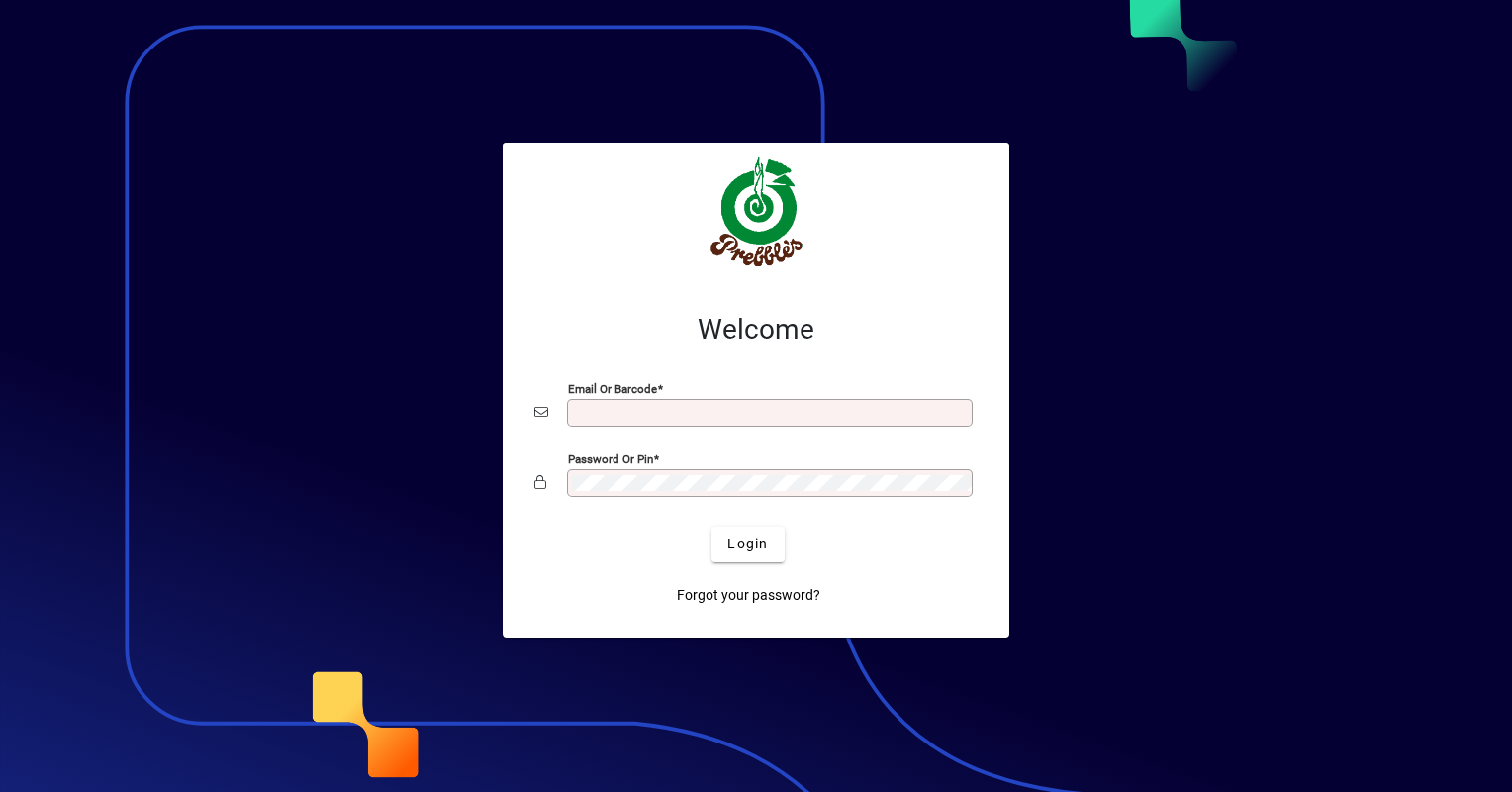 scroll, scrollTop: 0, scrollLeft: 0, axis: both 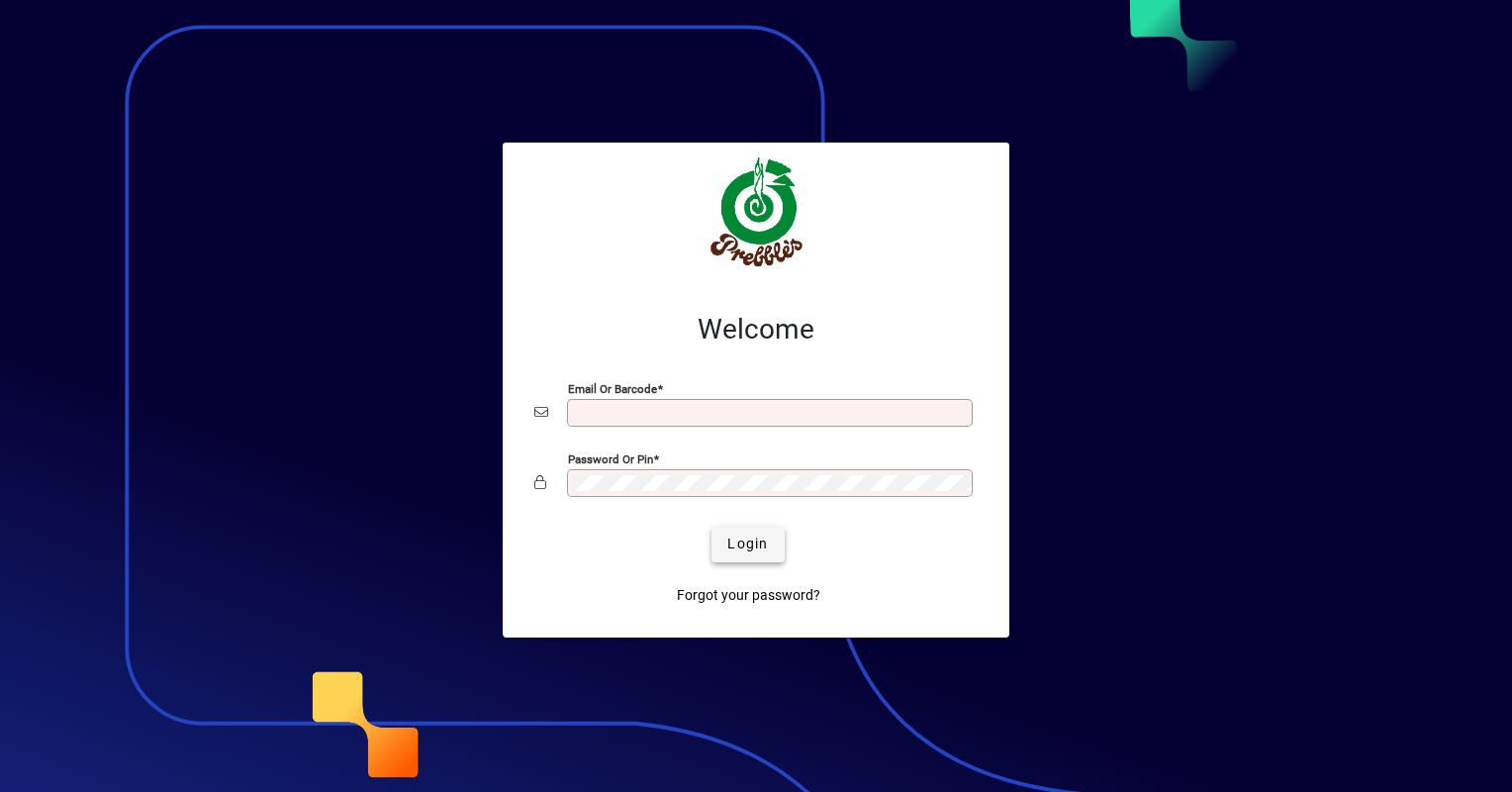 type on "**********" 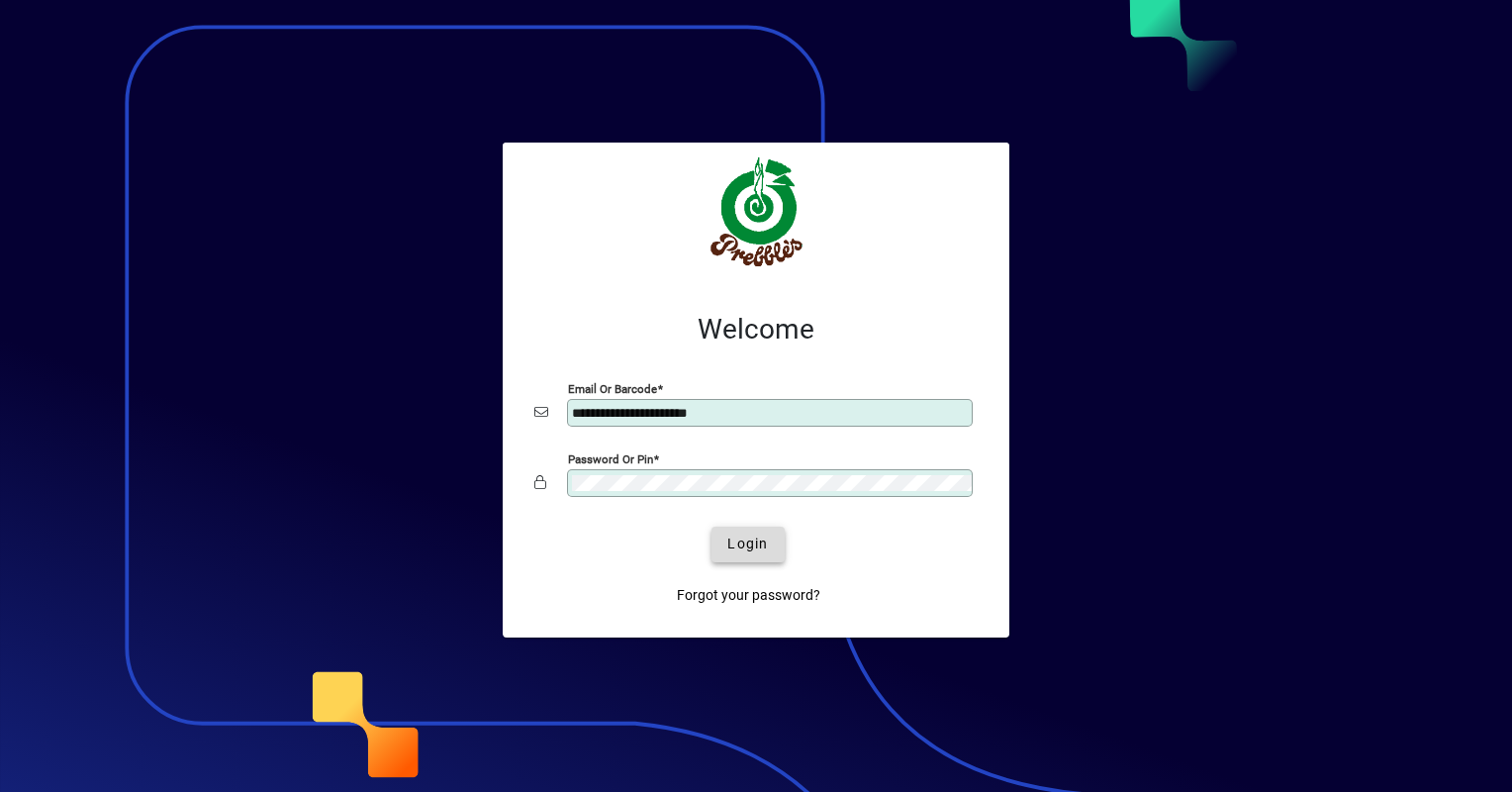 click on "Login" 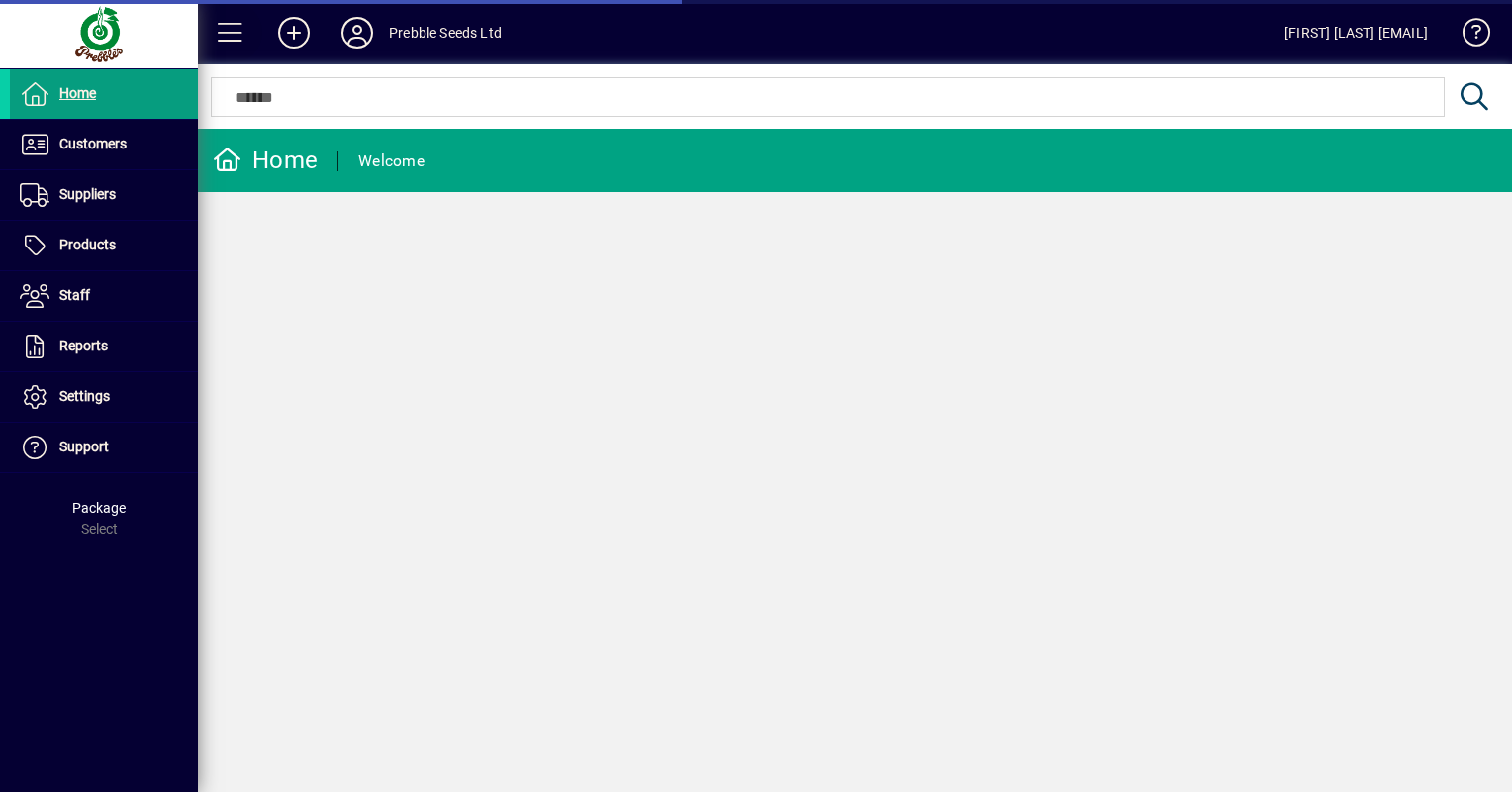 scroll, scrollTop: 0, scrollLeft: 0, axis: both 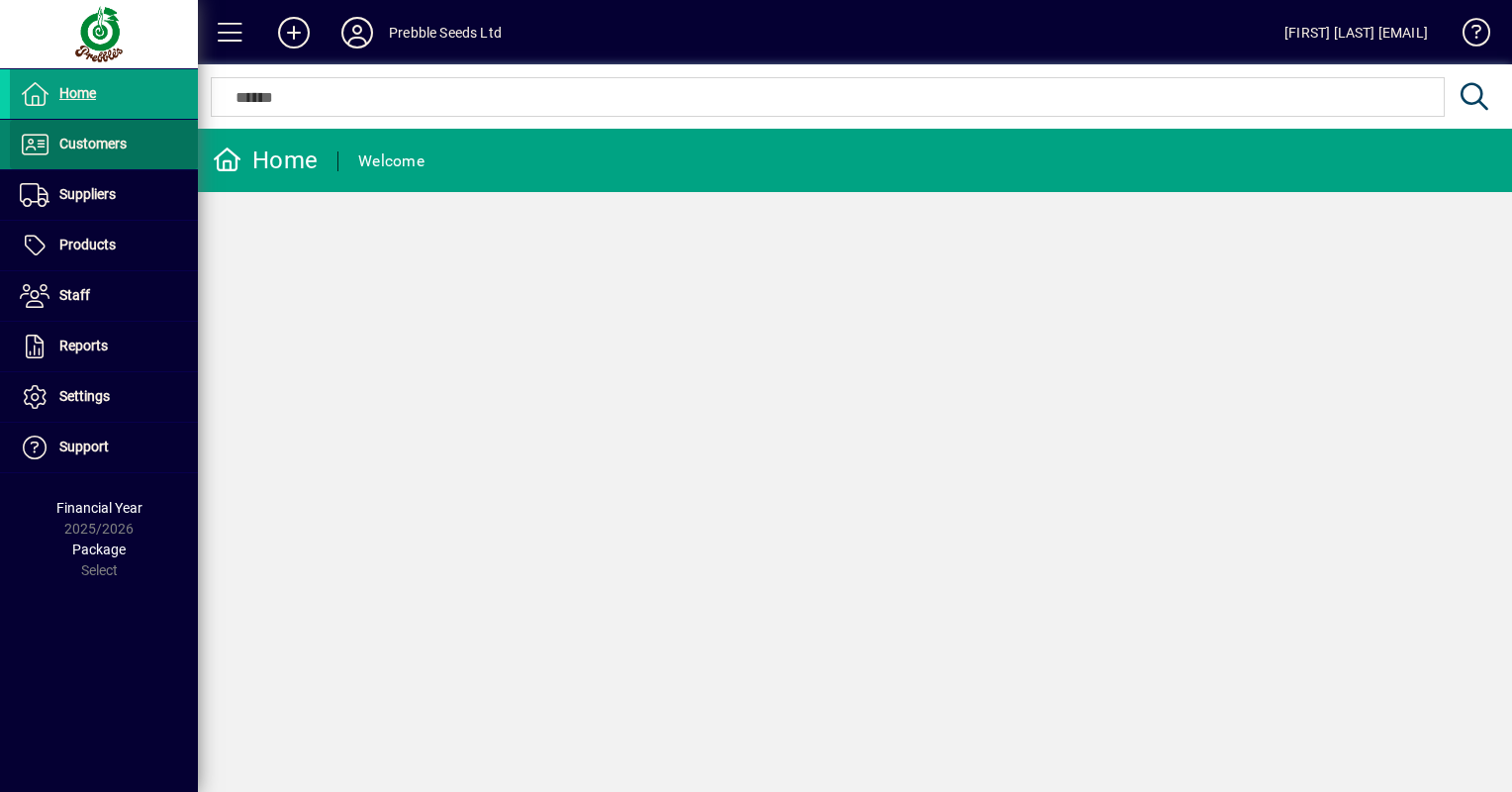 click on "Customers" at bounding box center [93, 144] 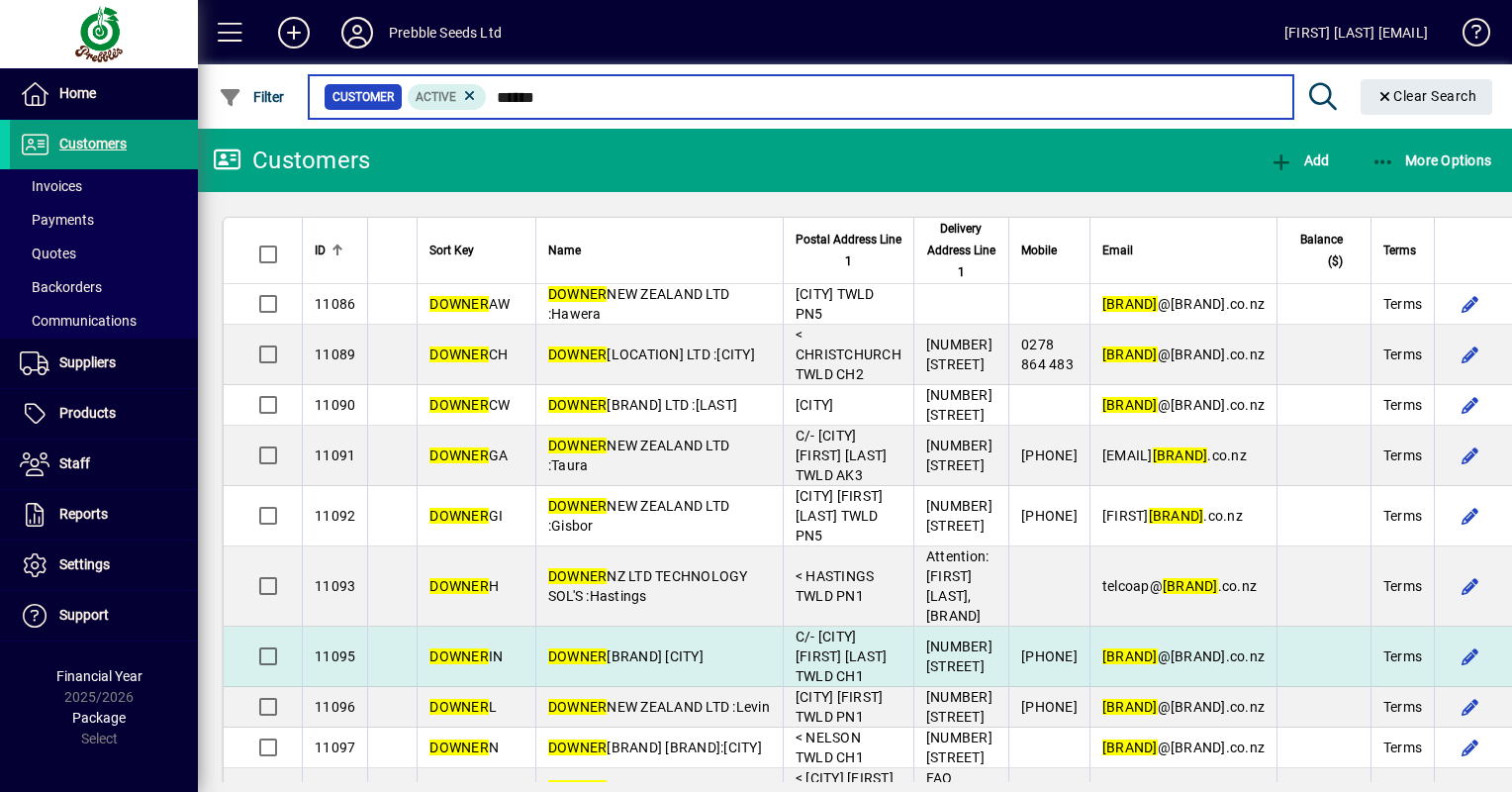 type on "******" 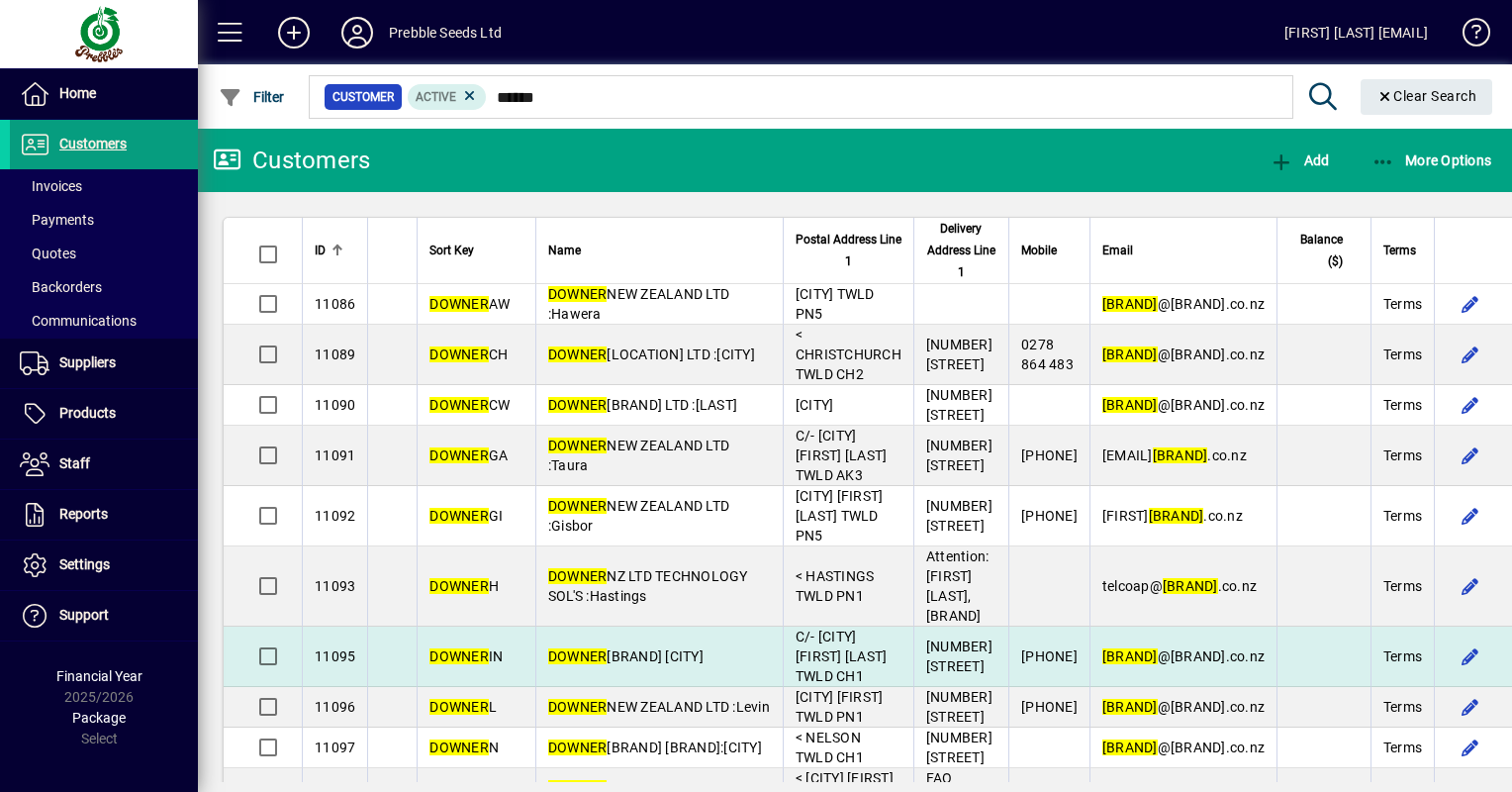 click on "DOWNER NEW ZEALAND LTD :Blenheim" at bounding box center (625, 656) 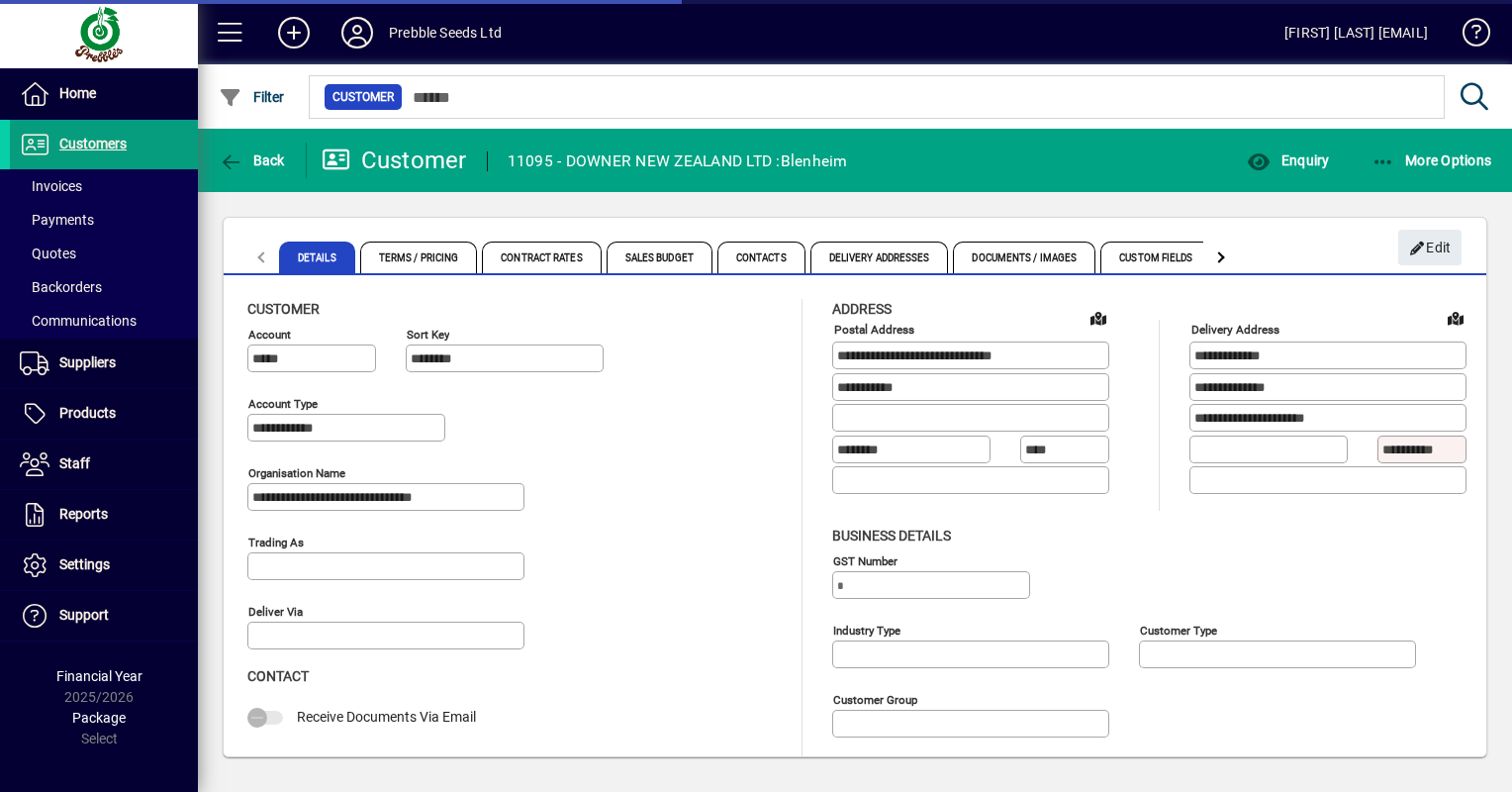 type on "**********" 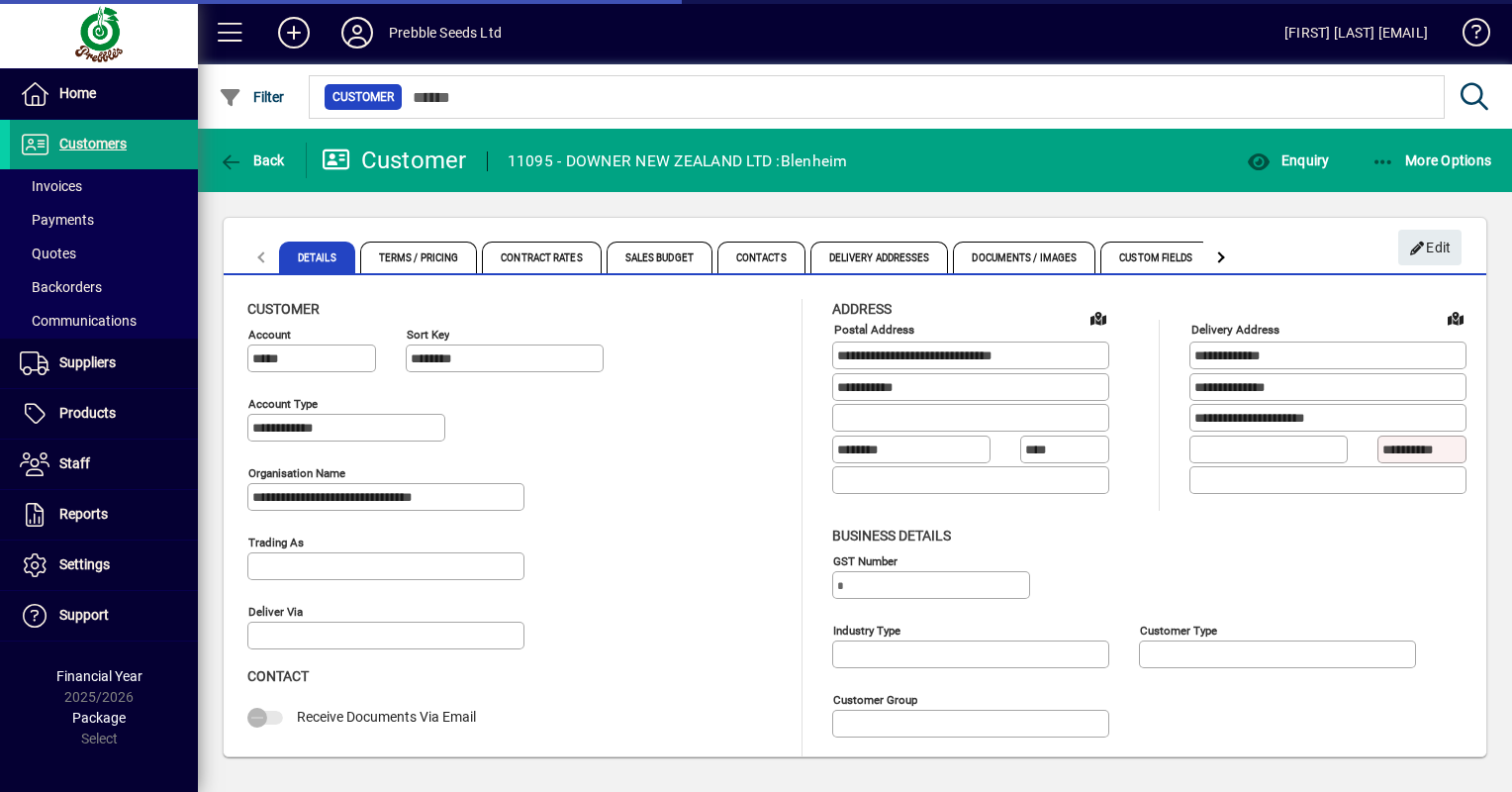 type on "**********" 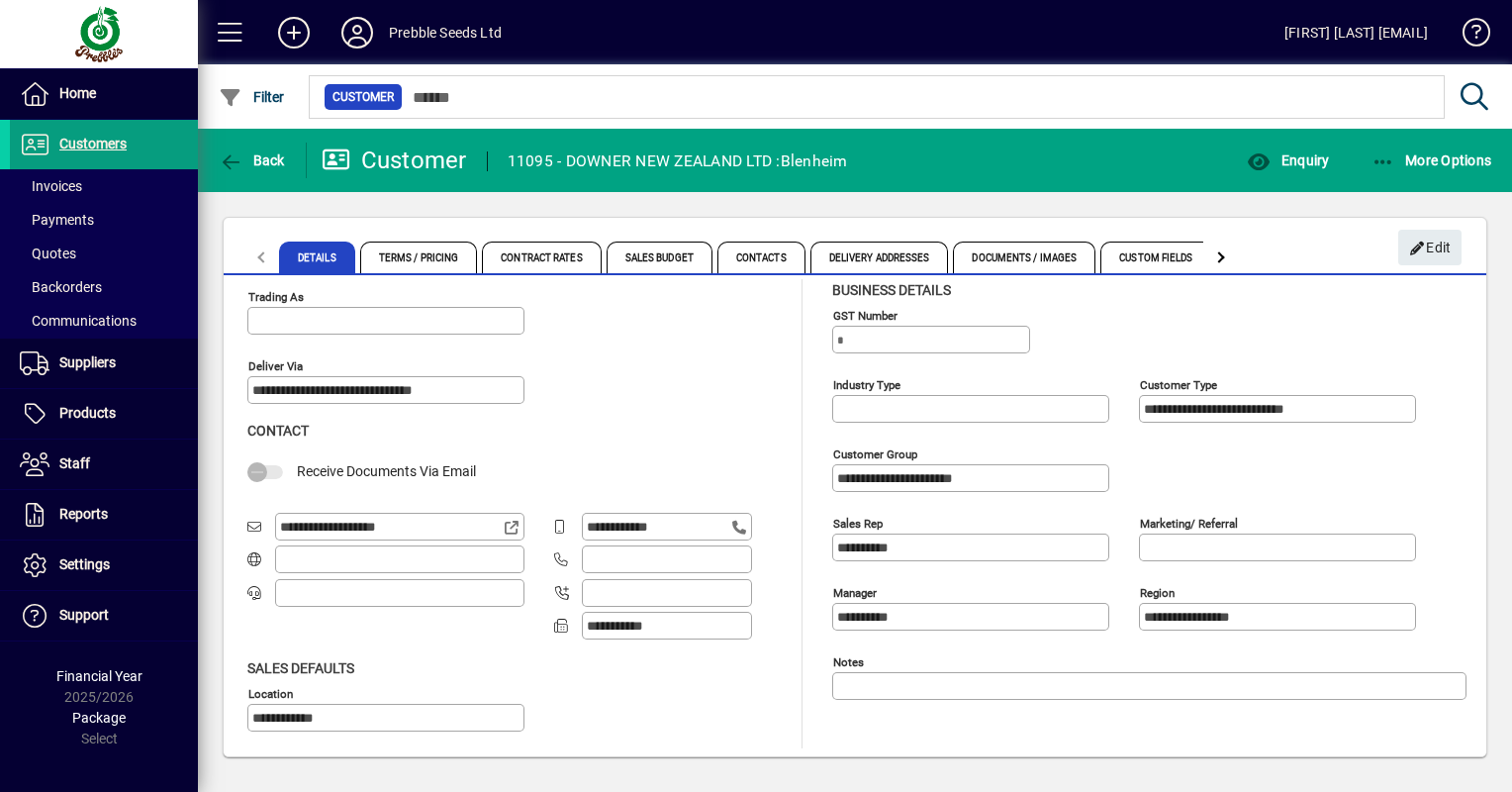 scroll, scrollTop: 147, scrollLeft: 0, axis: vertical 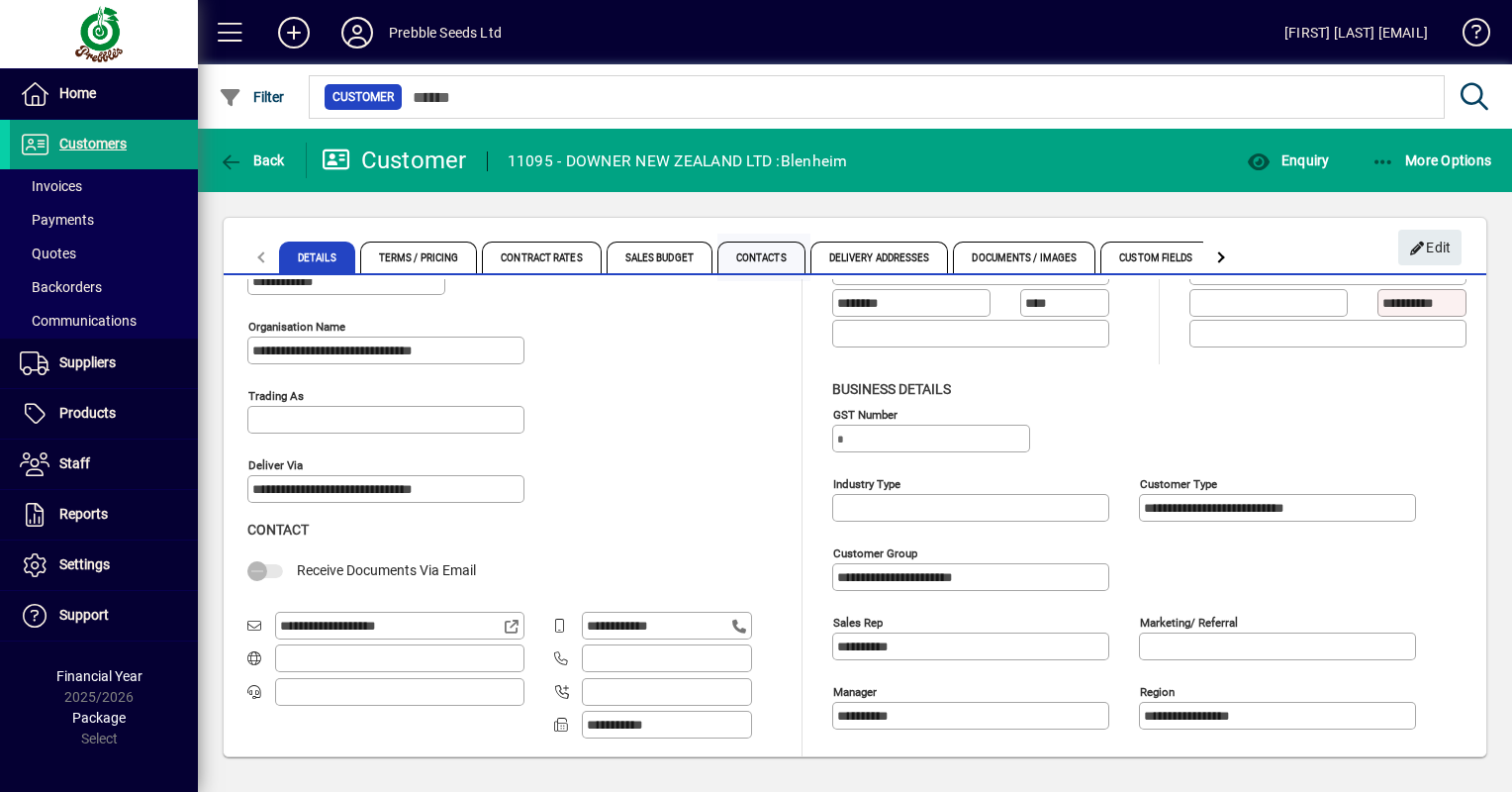 click on "Contacts" at bounding box center (761, 257) 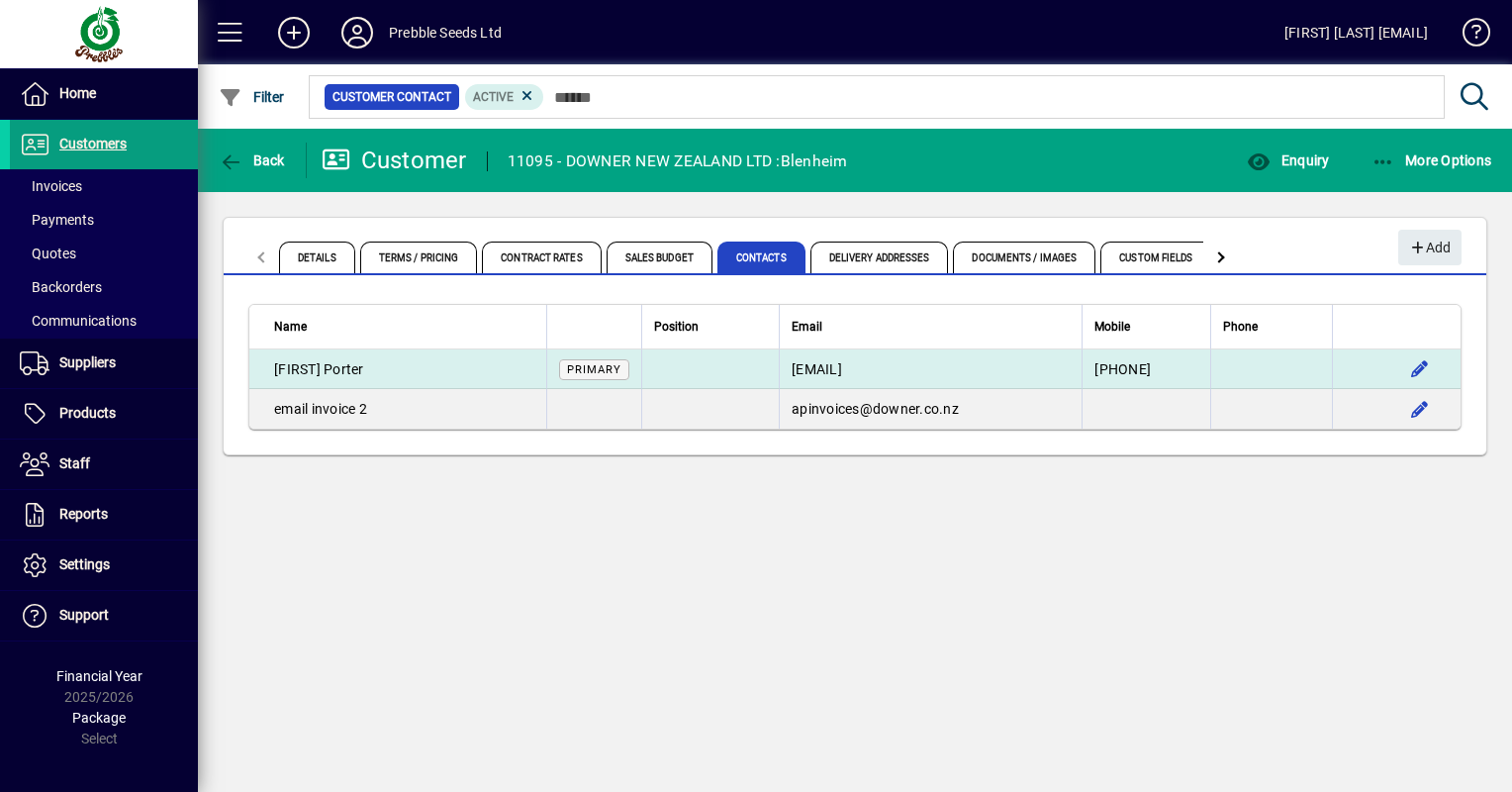 click on "[EMAIL]" at bounding box center (816, 369) 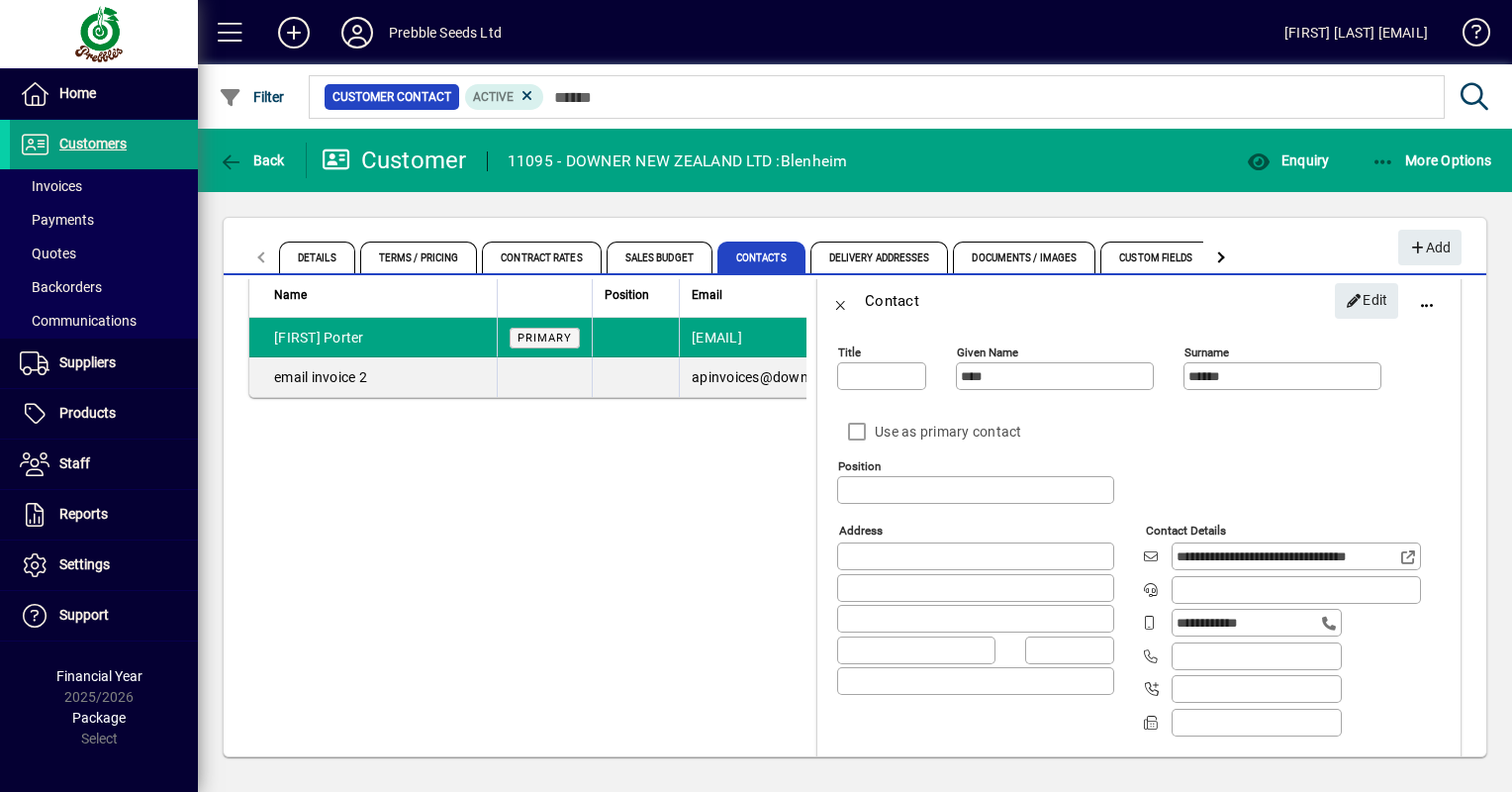 scroll, scrollTop: 0, scrollLeft: 0, axis: both 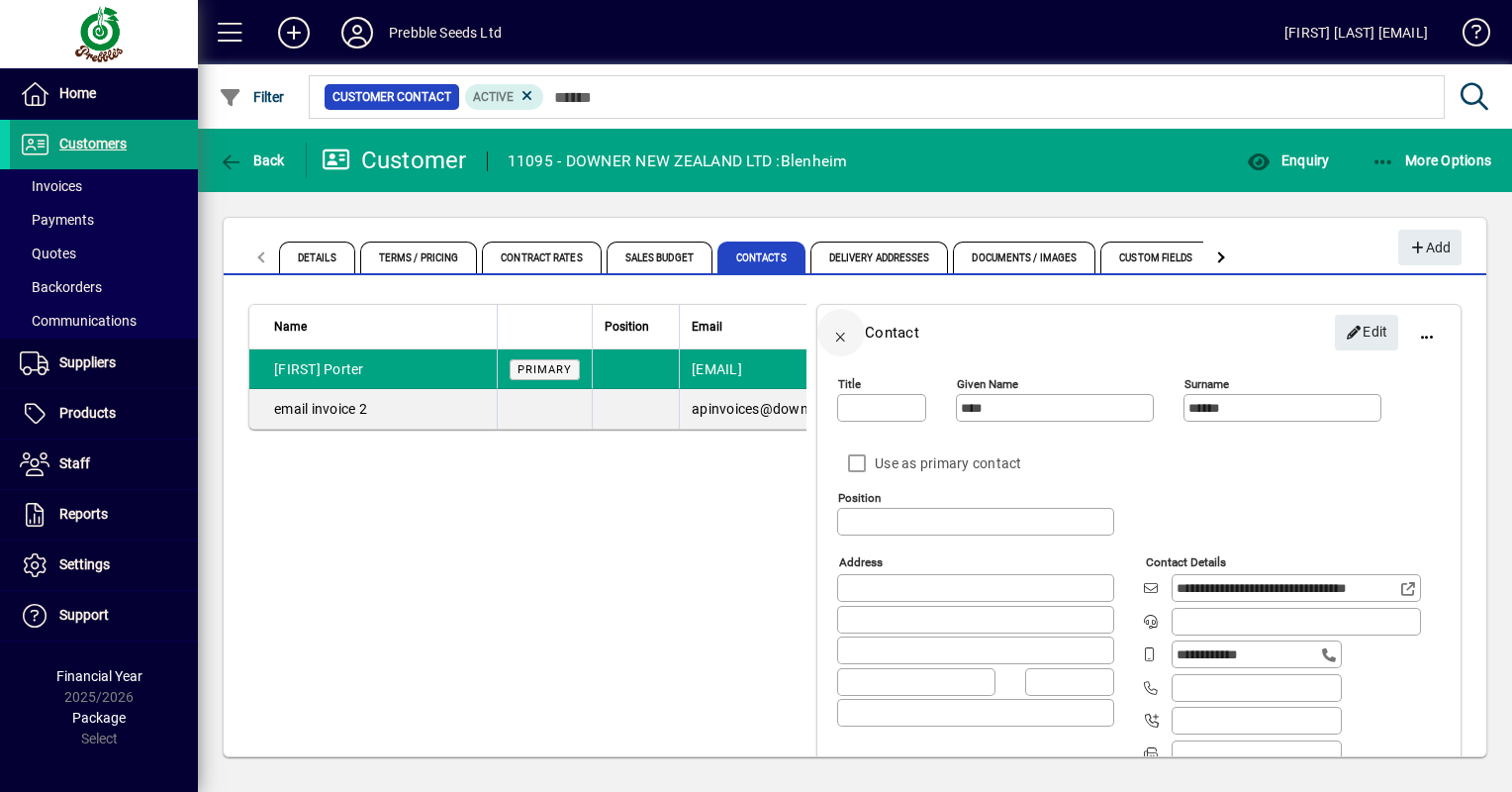click 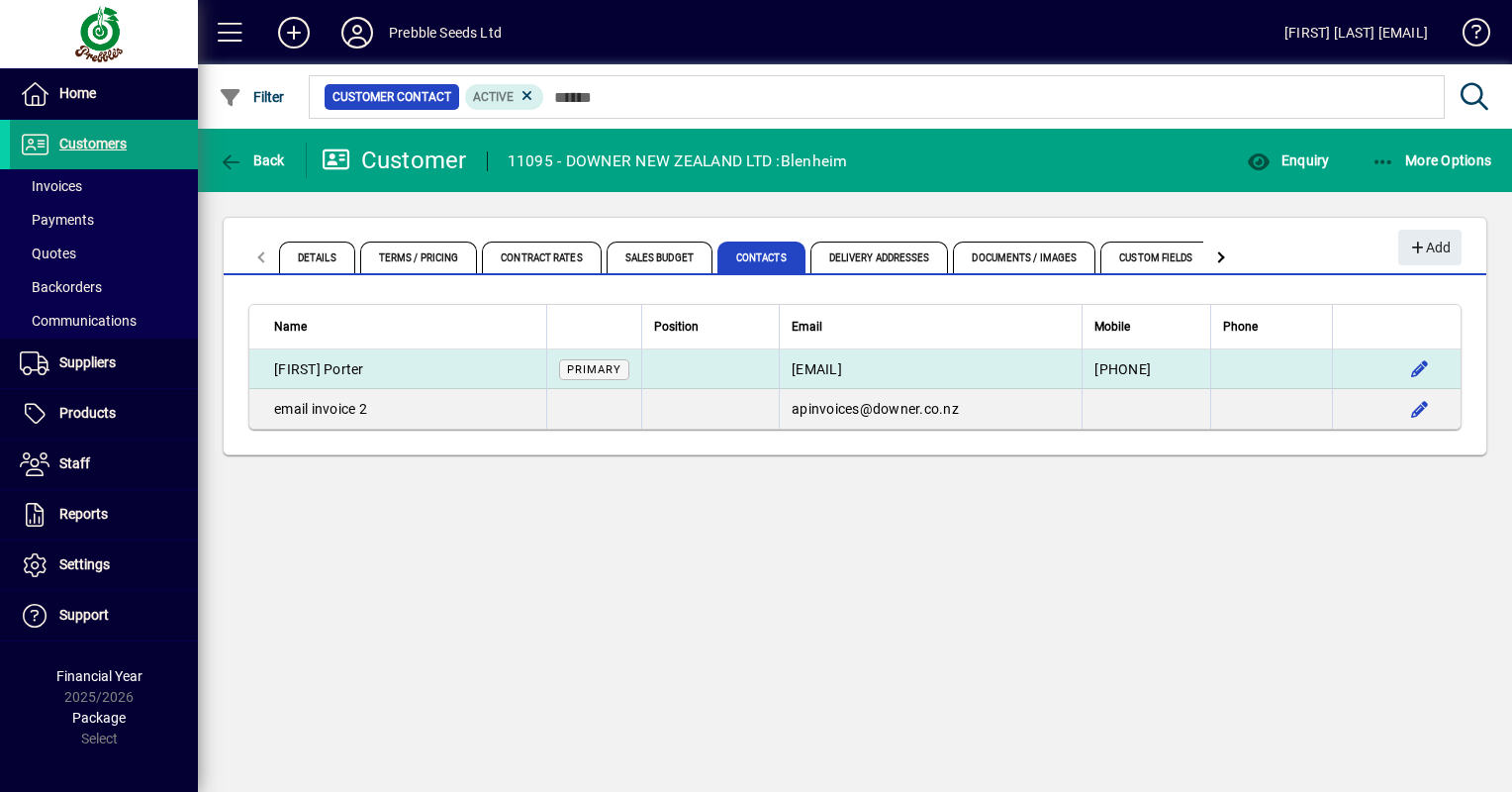 drag, startPoint x: 1004, startPoint y: 369, endPoint x: 760, endPoint y: 362, distance: 244.10039 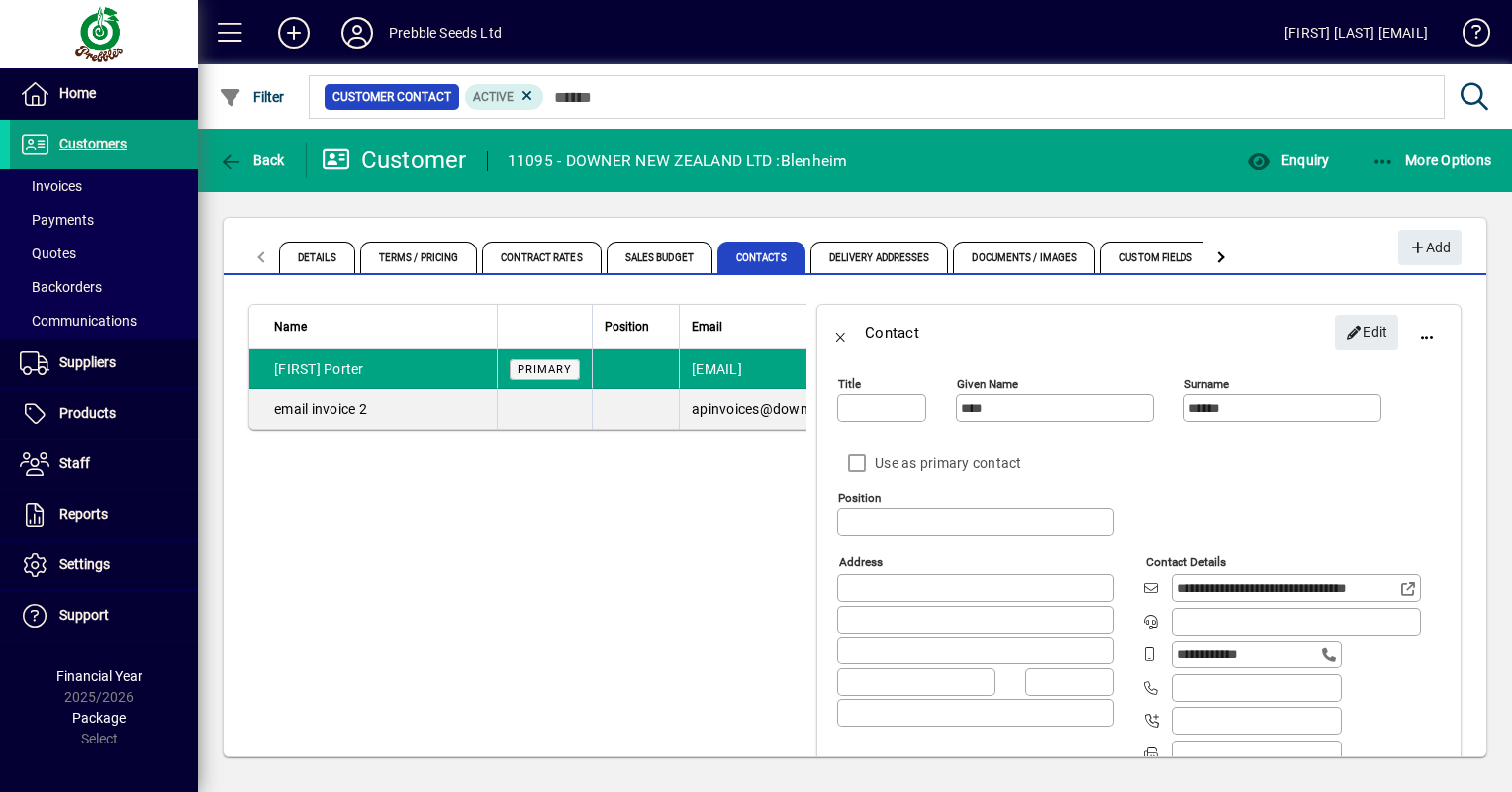 click 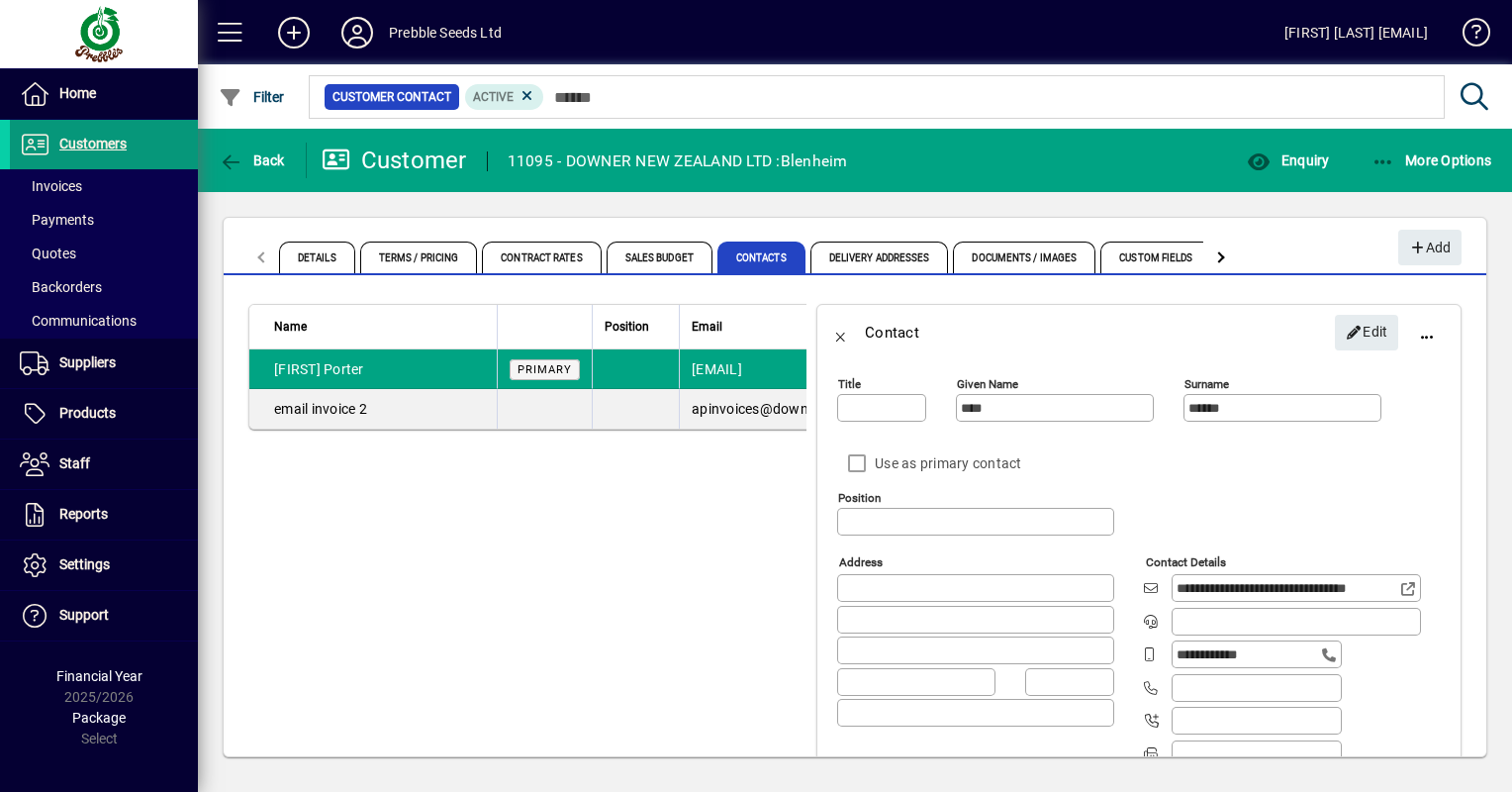 click on "Customers" at bounding box center [93, 144] 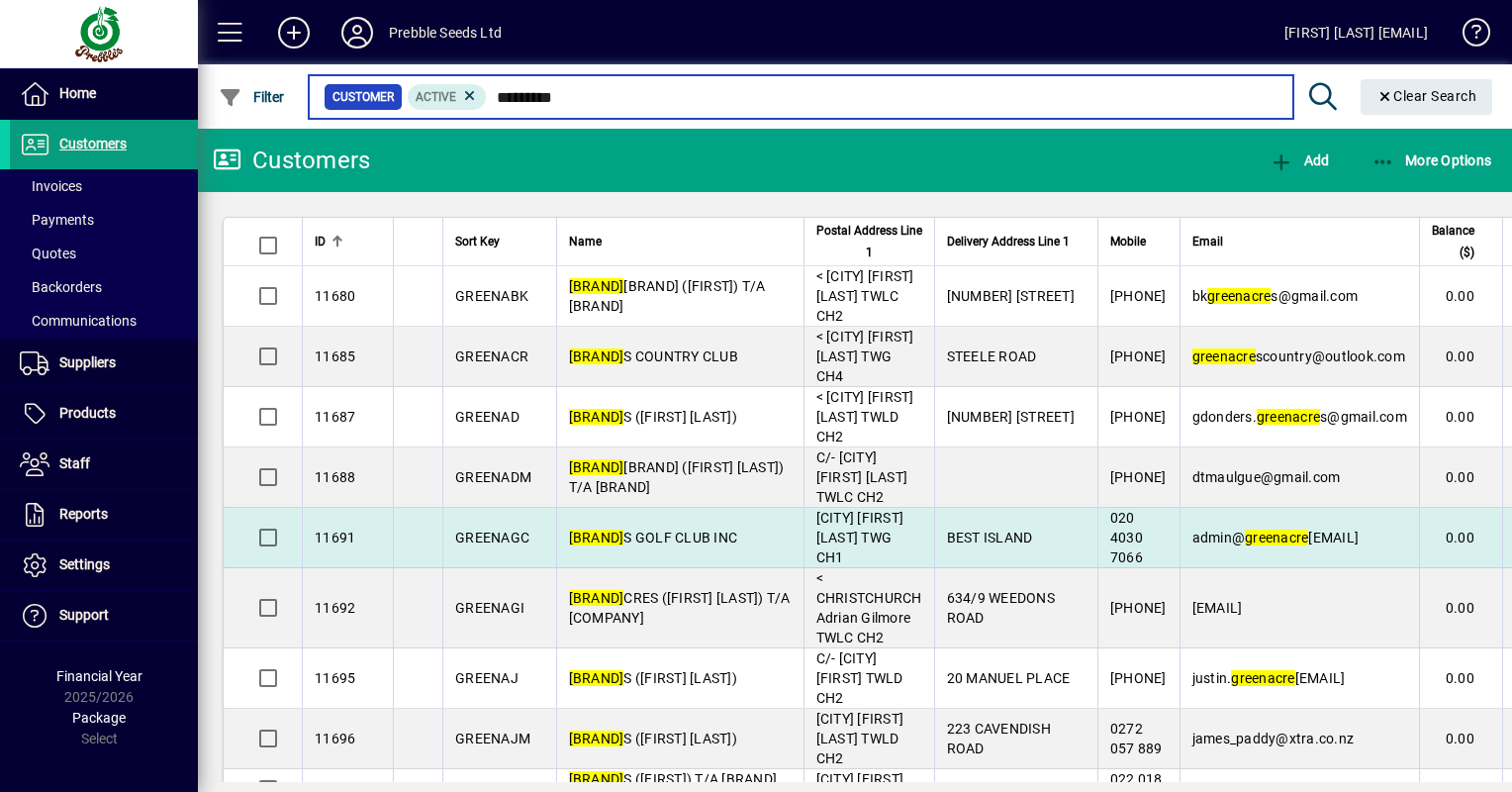 type on "*********" 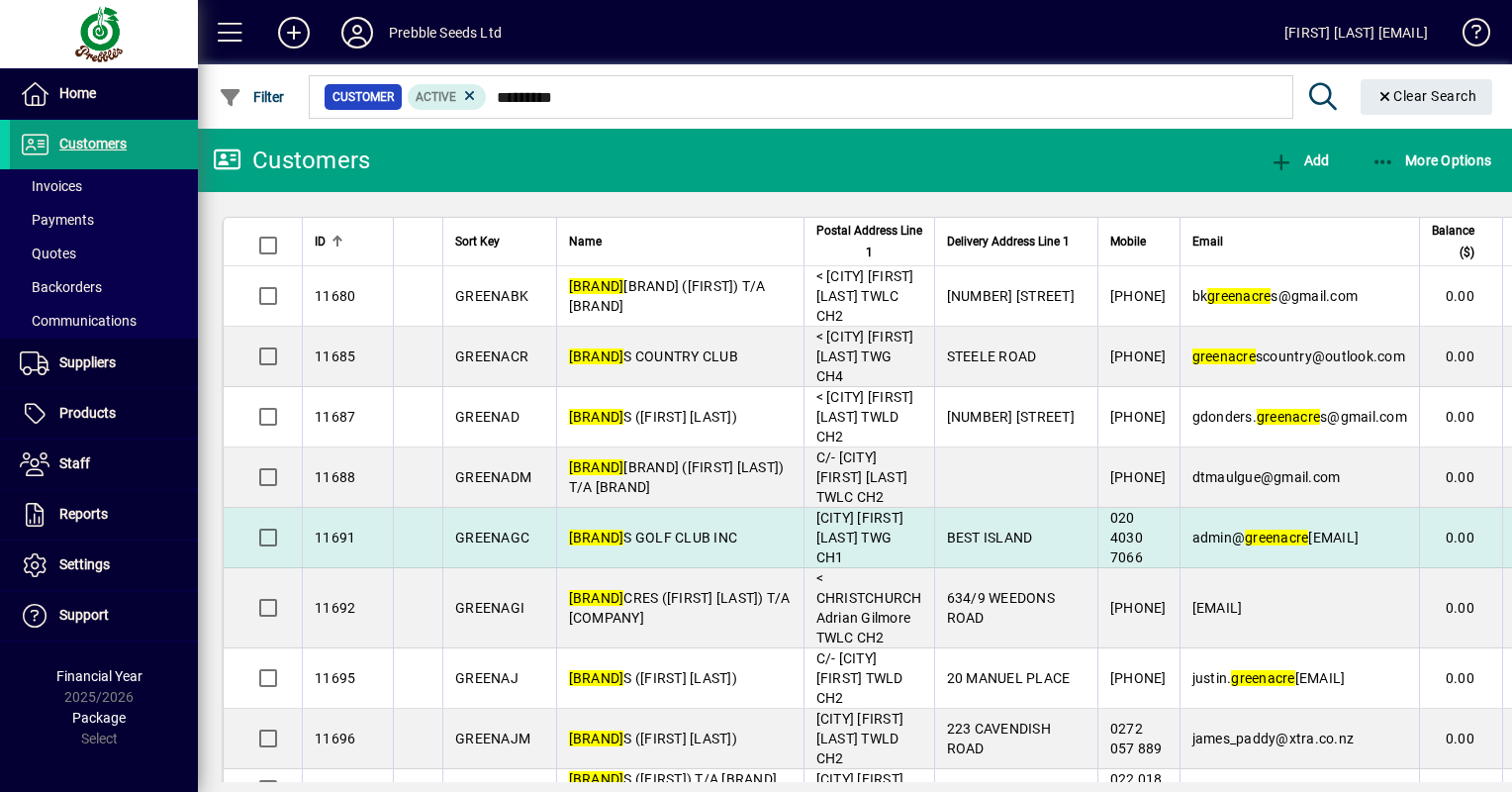 click on "[BRAND]" at bounding box center (597, 538) 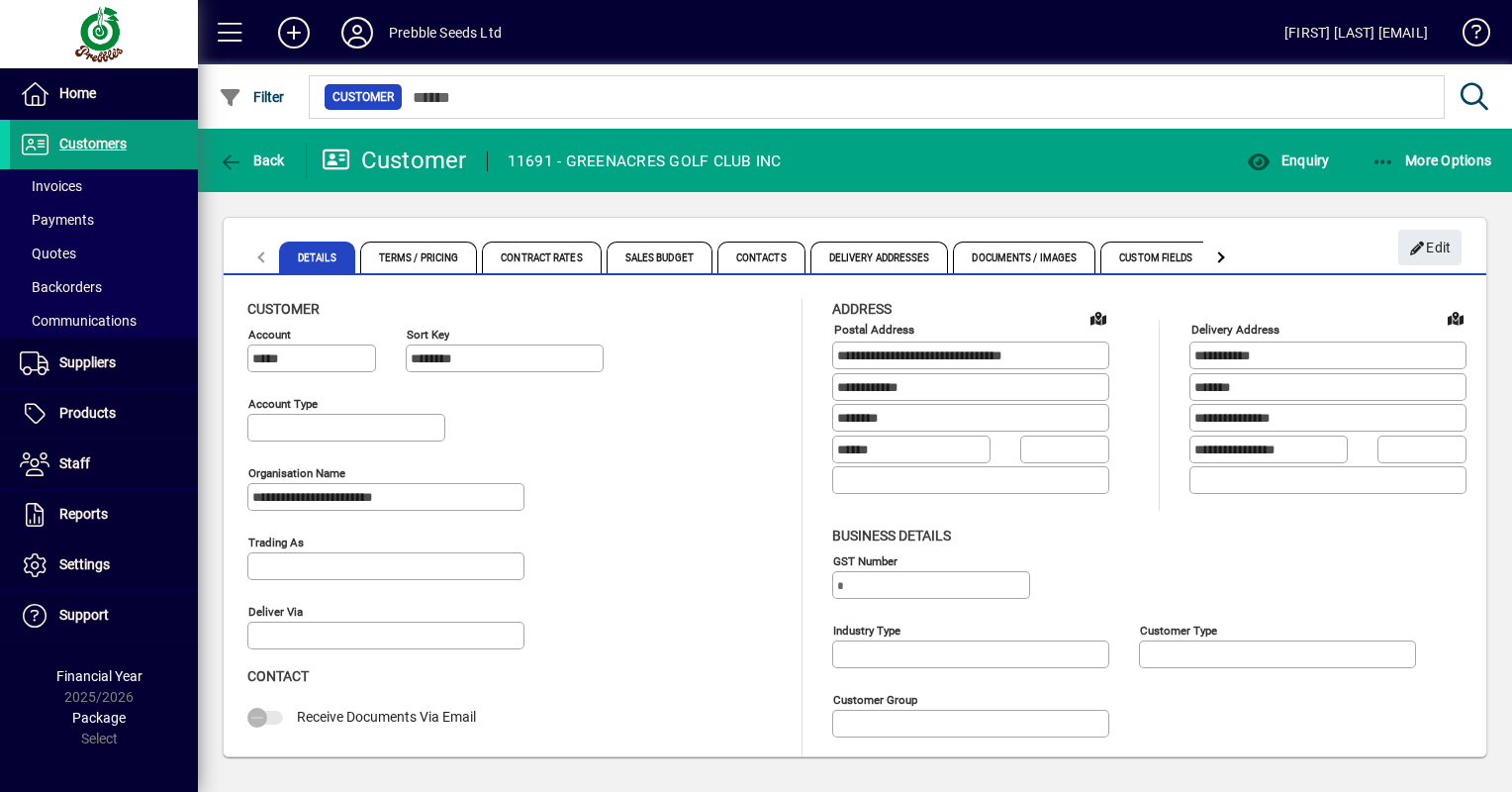 type on "**********" 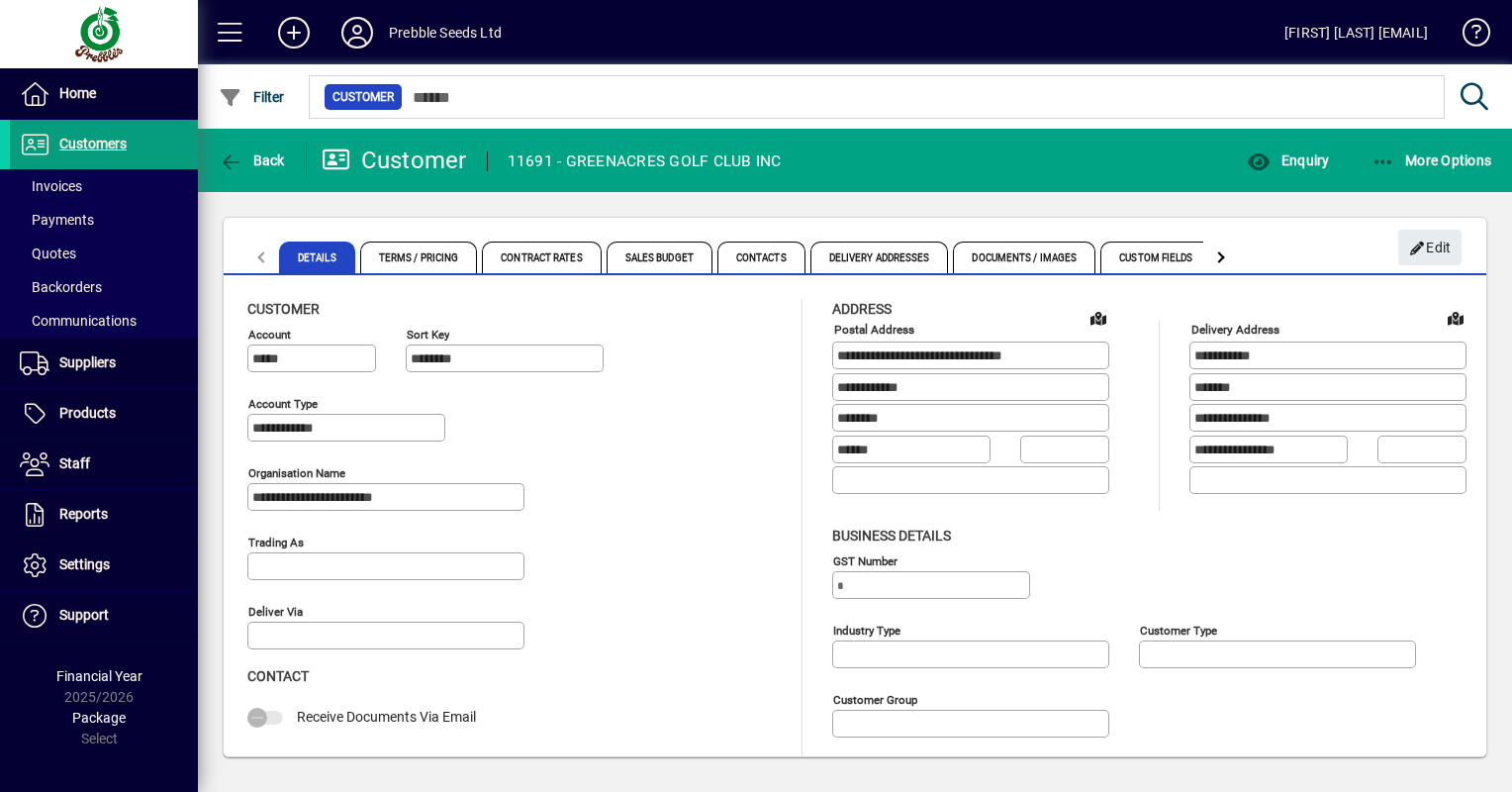 type on "**********" 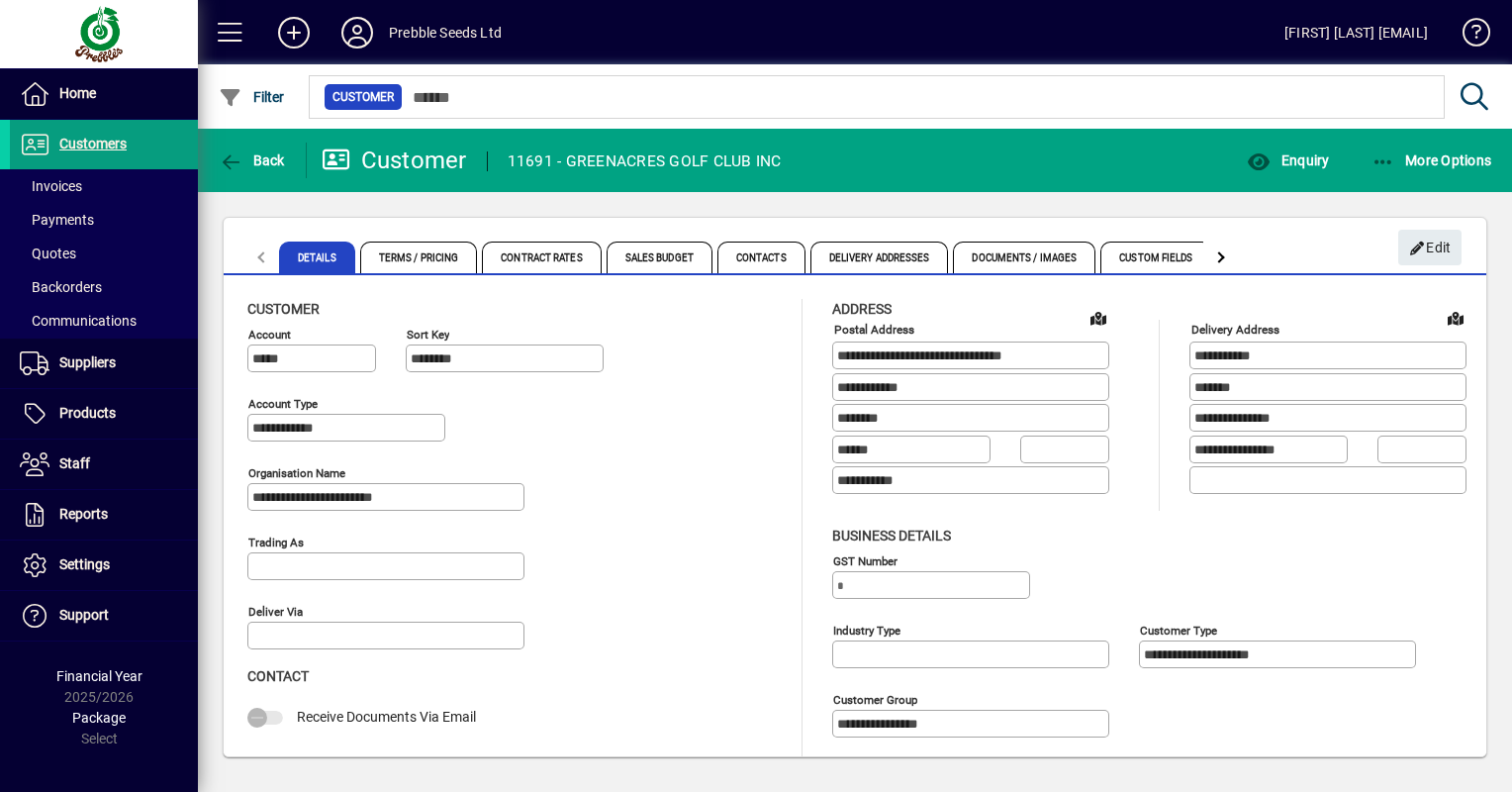 type on "**********" 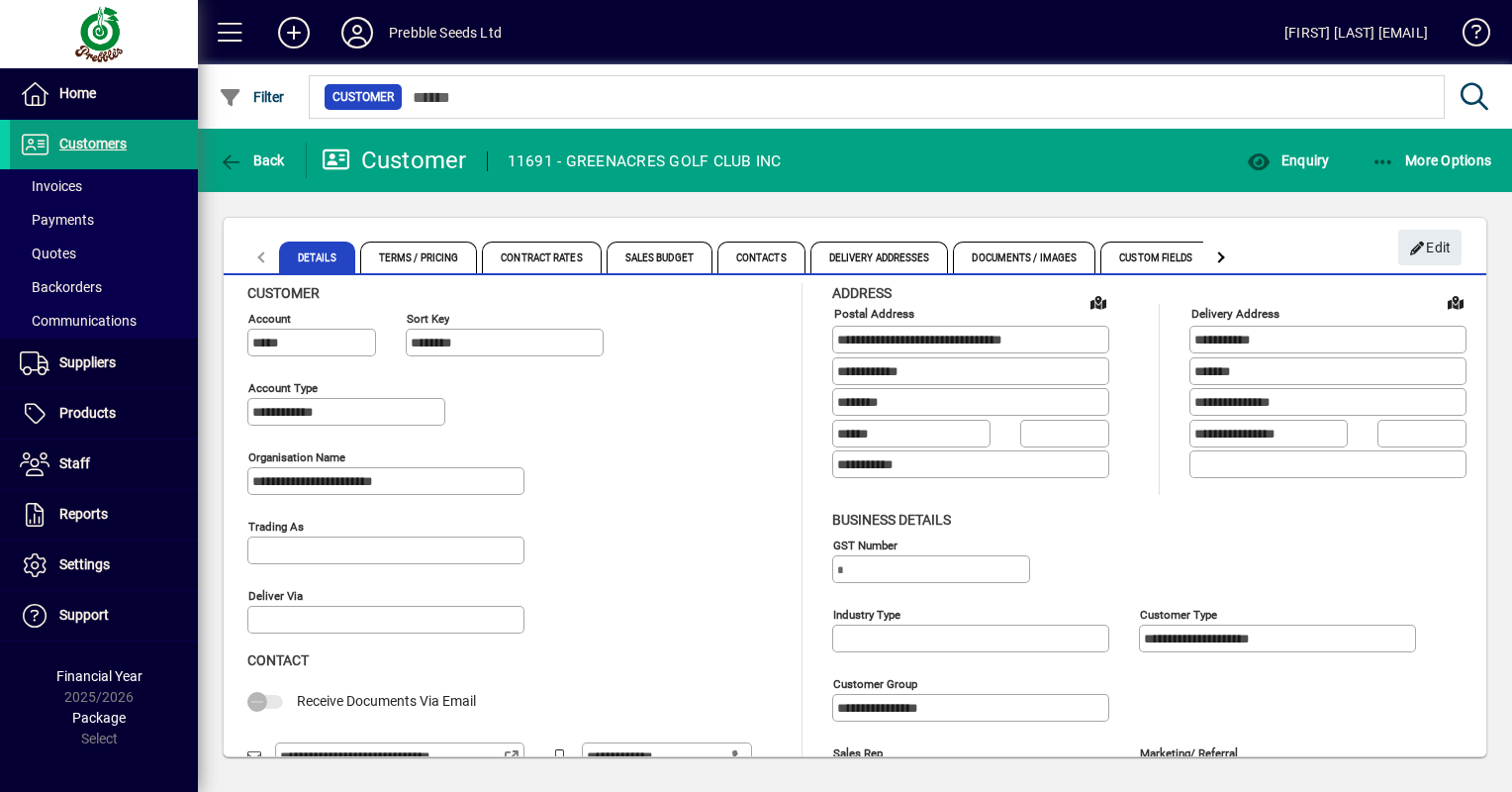 scroll, scrollTop: 0, scrollLeft: 0, axis: both 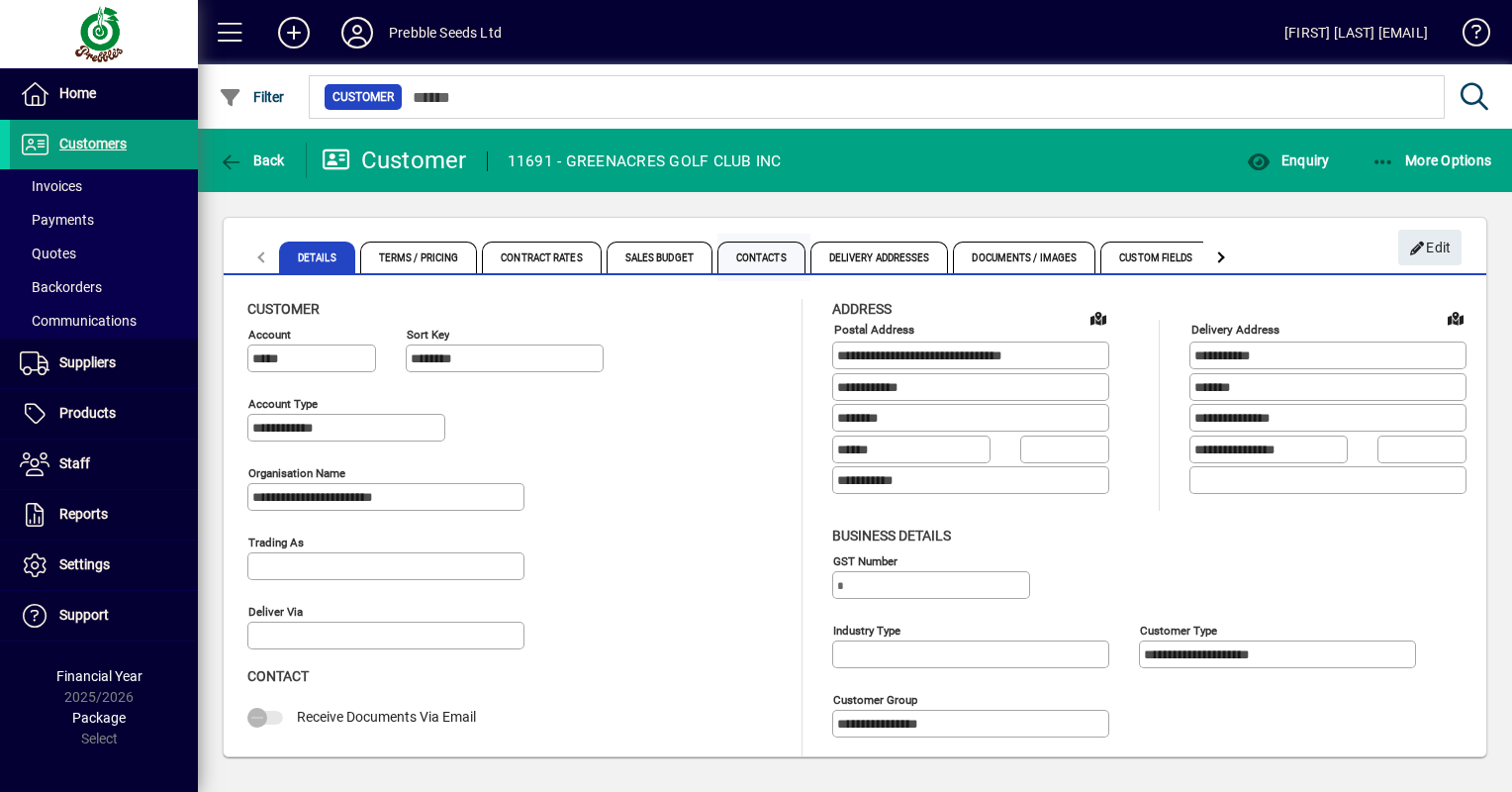 click on "Contacts" at bounding box center (761, 257) 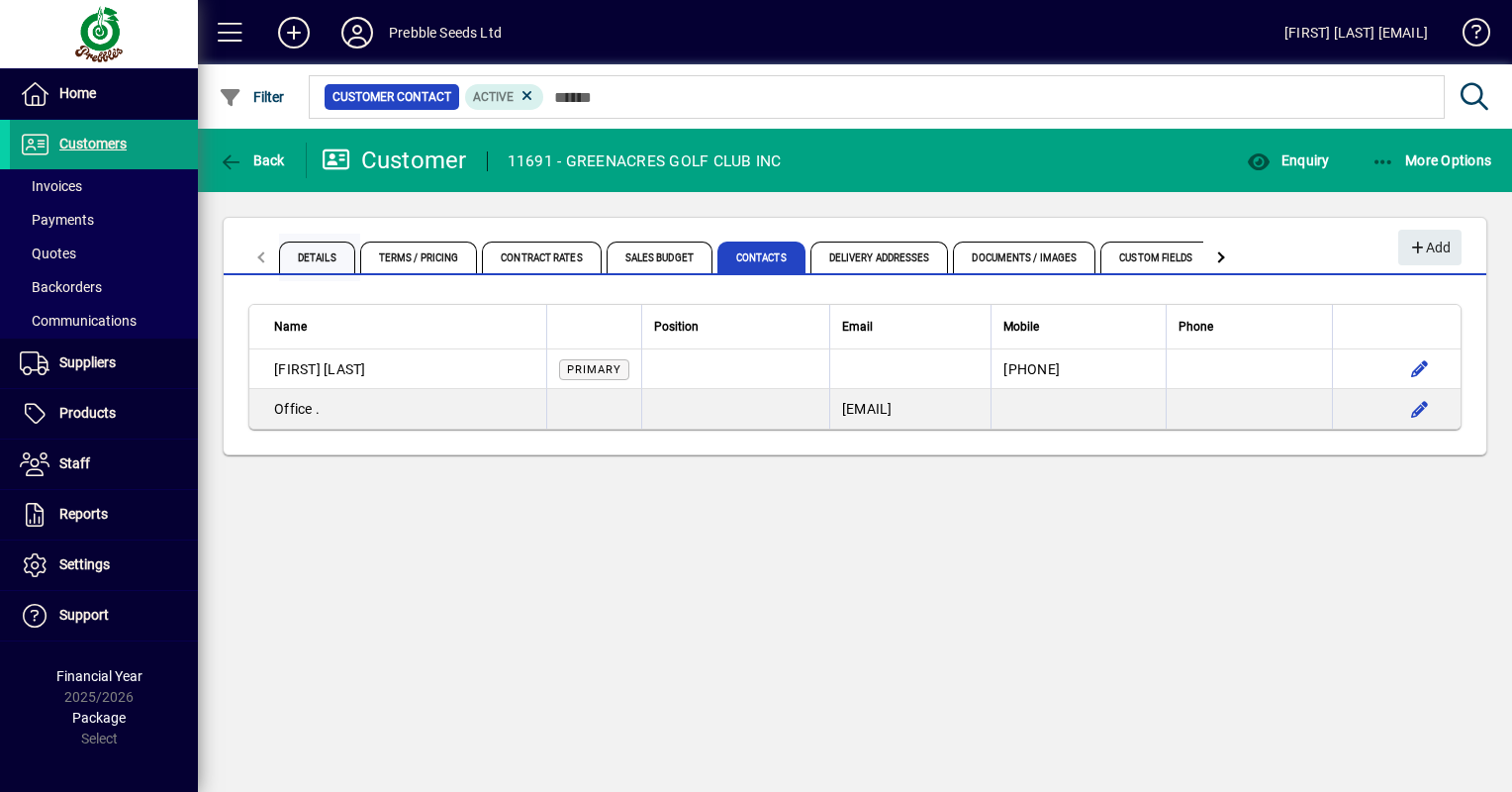 click on "Details" at bounding box center [317, 257] 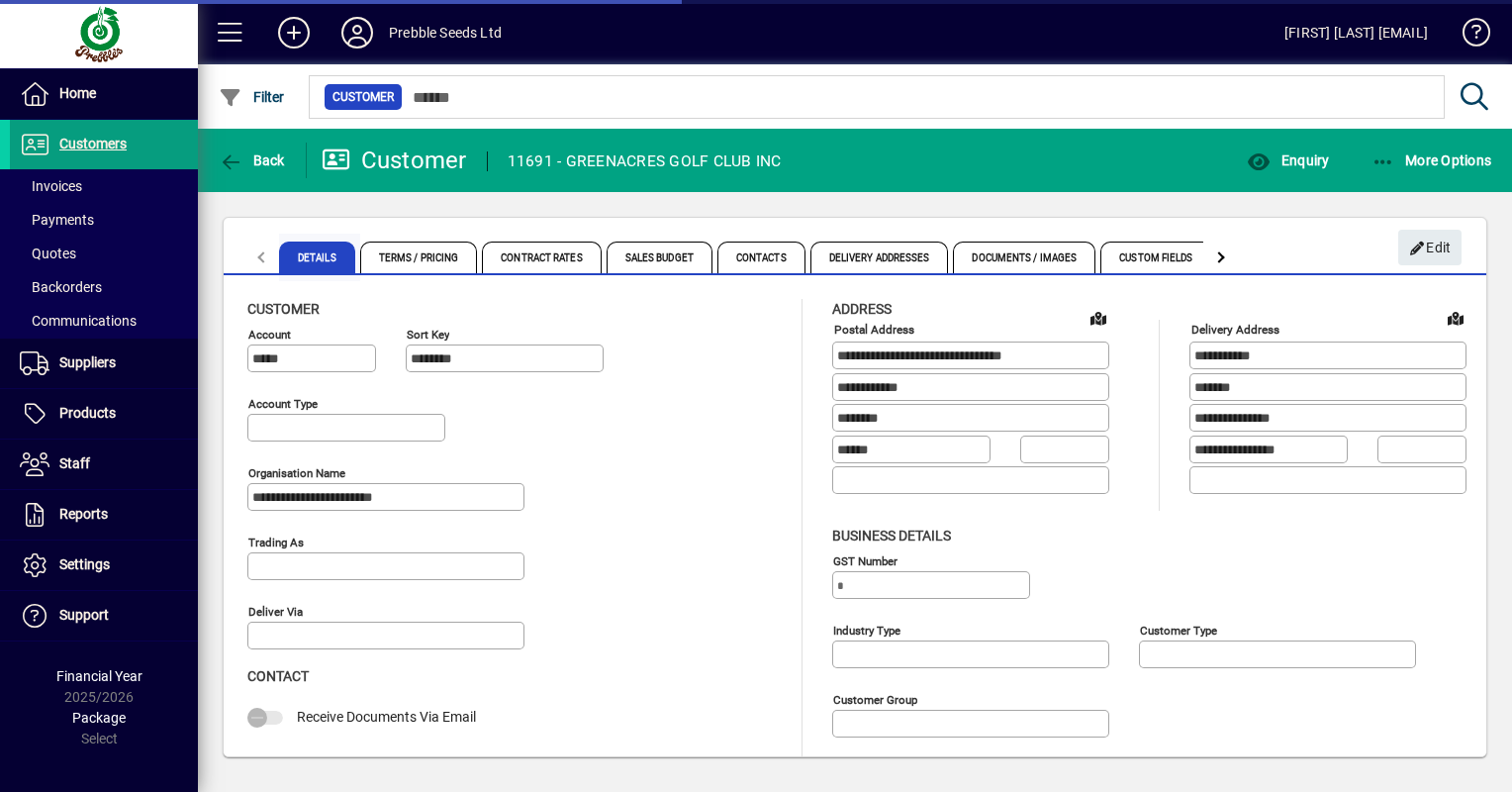 type on "**********" 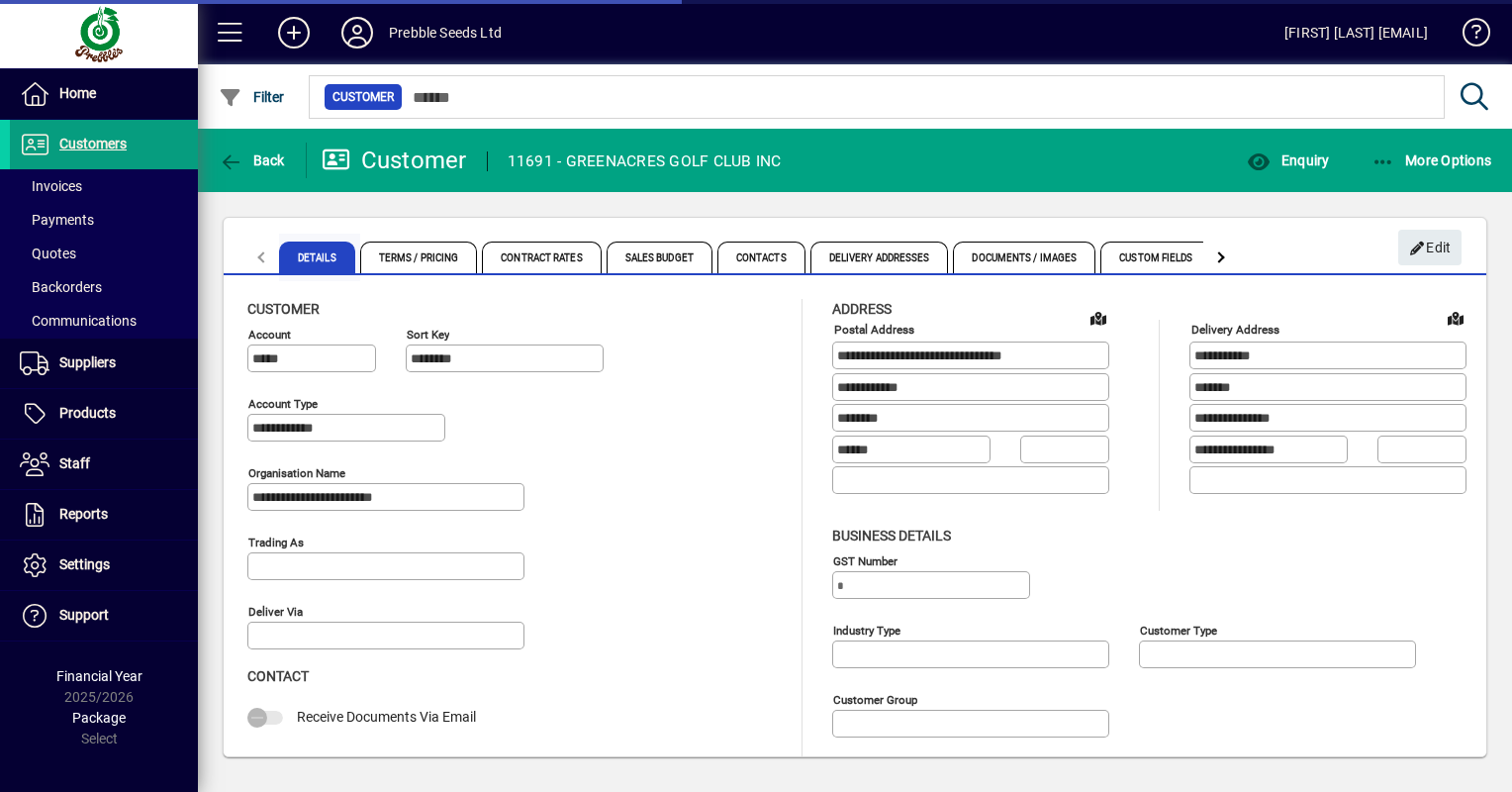 type on "**********" 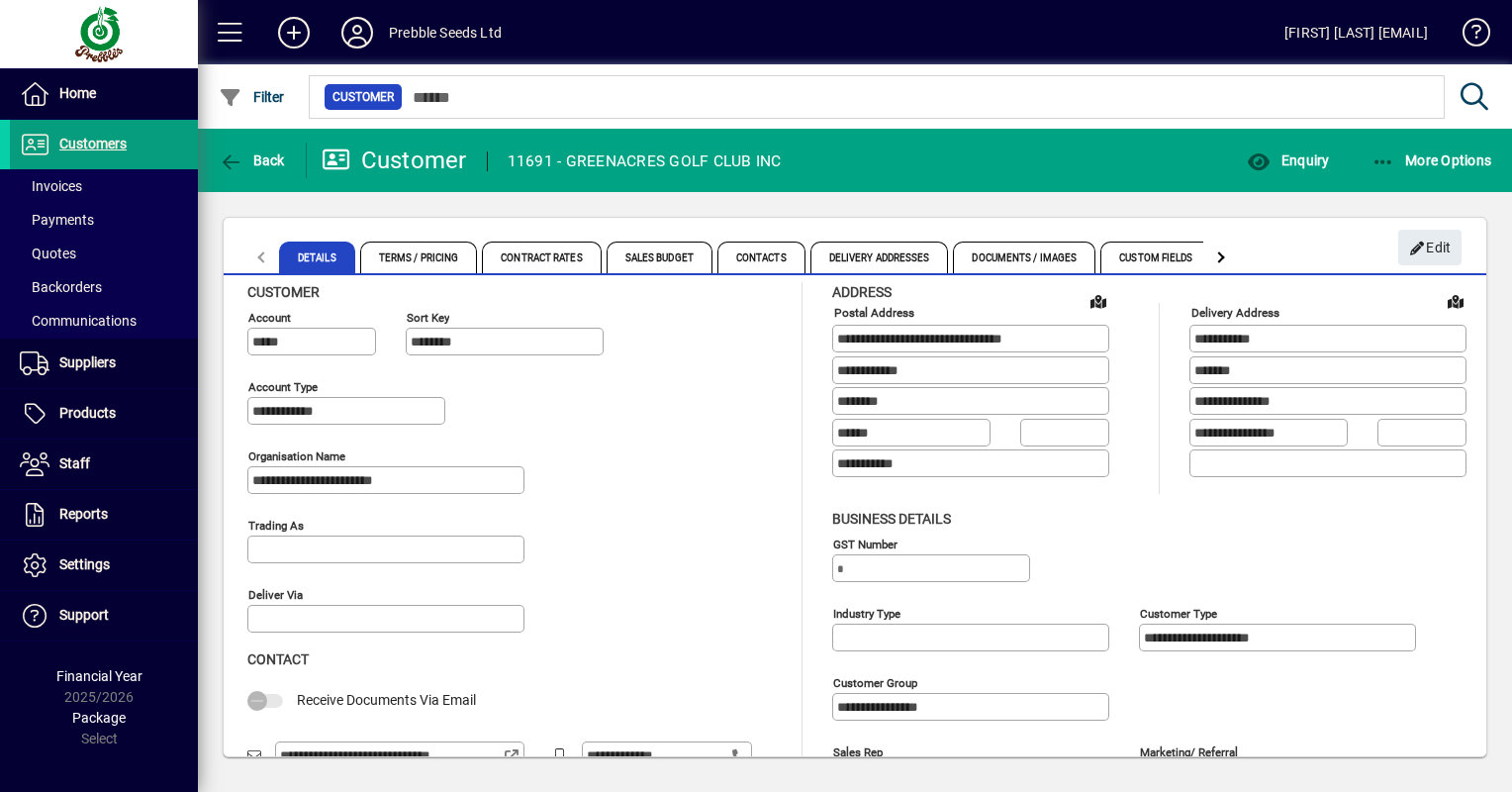 scroll, scrollTop: 0, scrollLeft: 0, axis: both 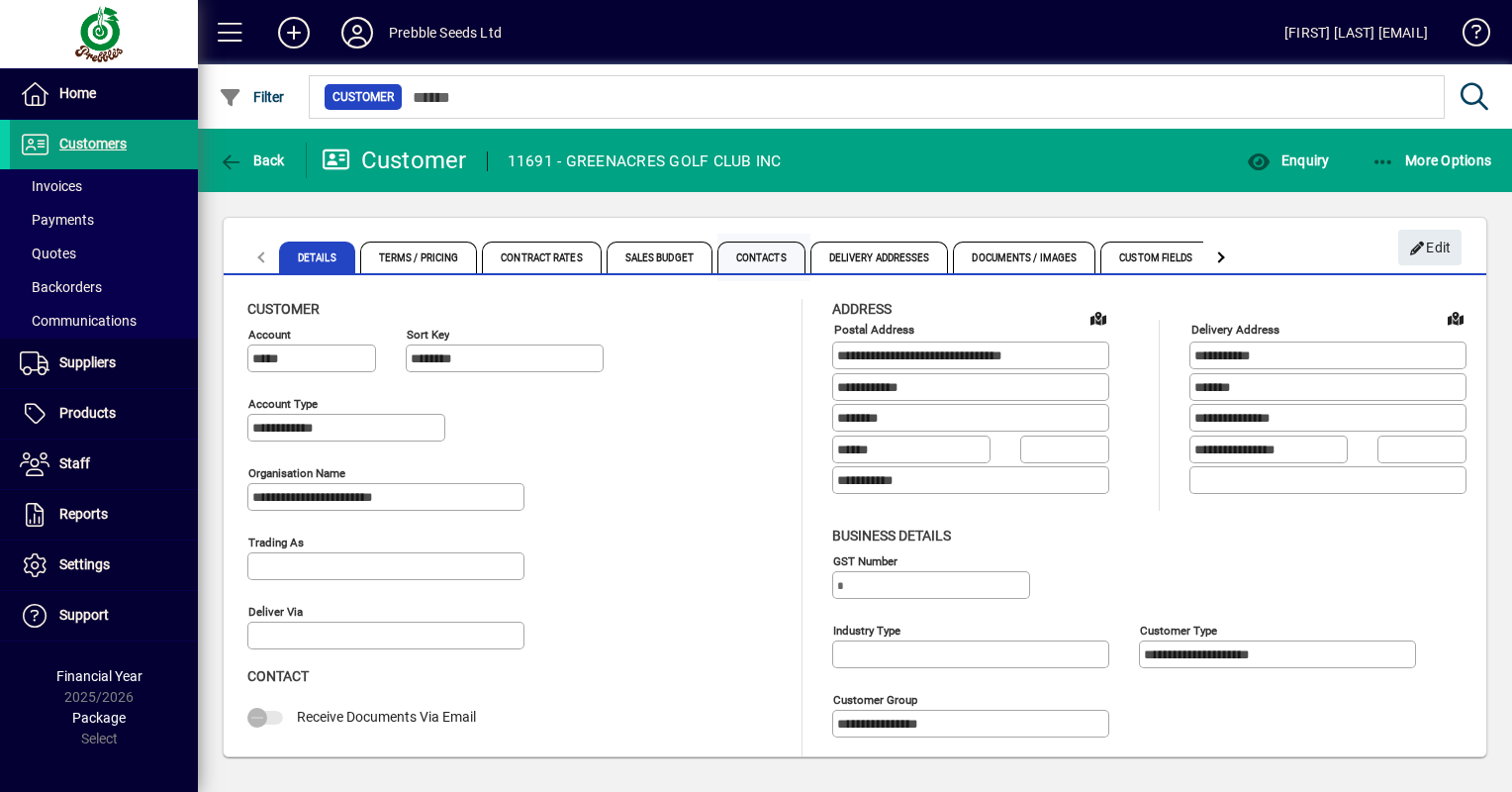 click on "Contacts" at bounding box center [761, 257] 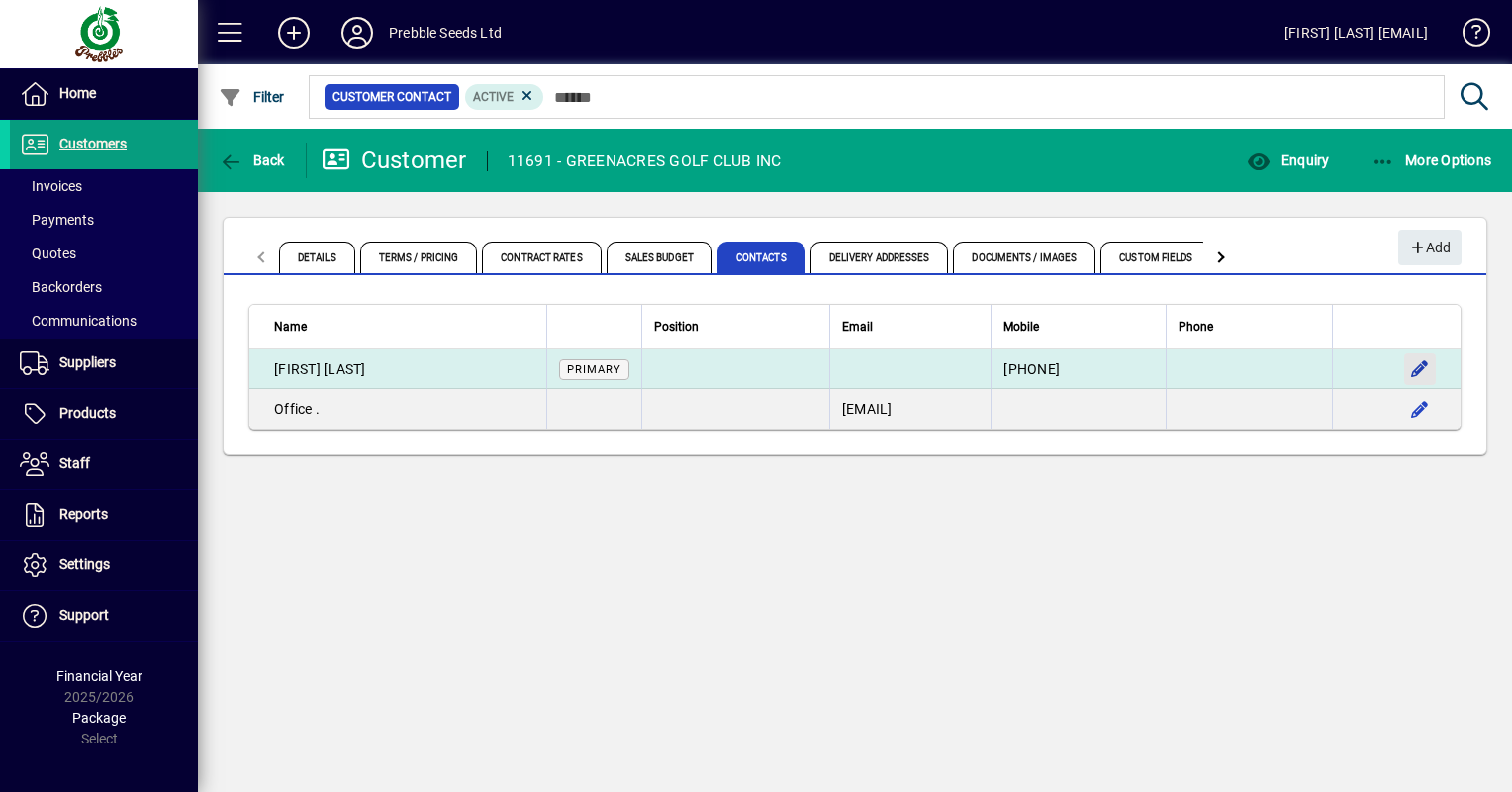 click at bounding box center (1420, 369) 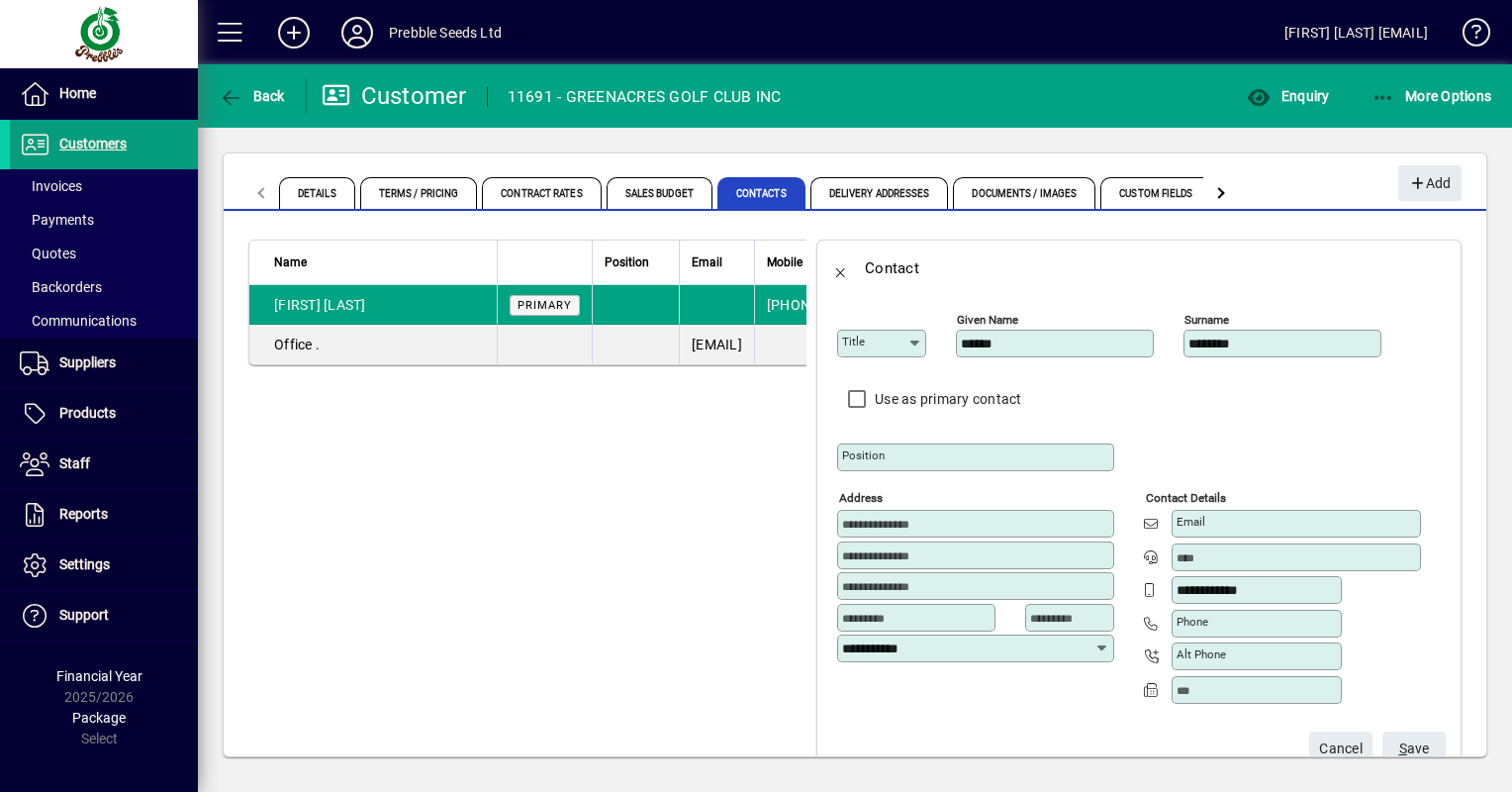 drag, startPoint x: 1004, startPoint y: 341, endPoint x: 946, endPoint y: 337, distance: 58.137767 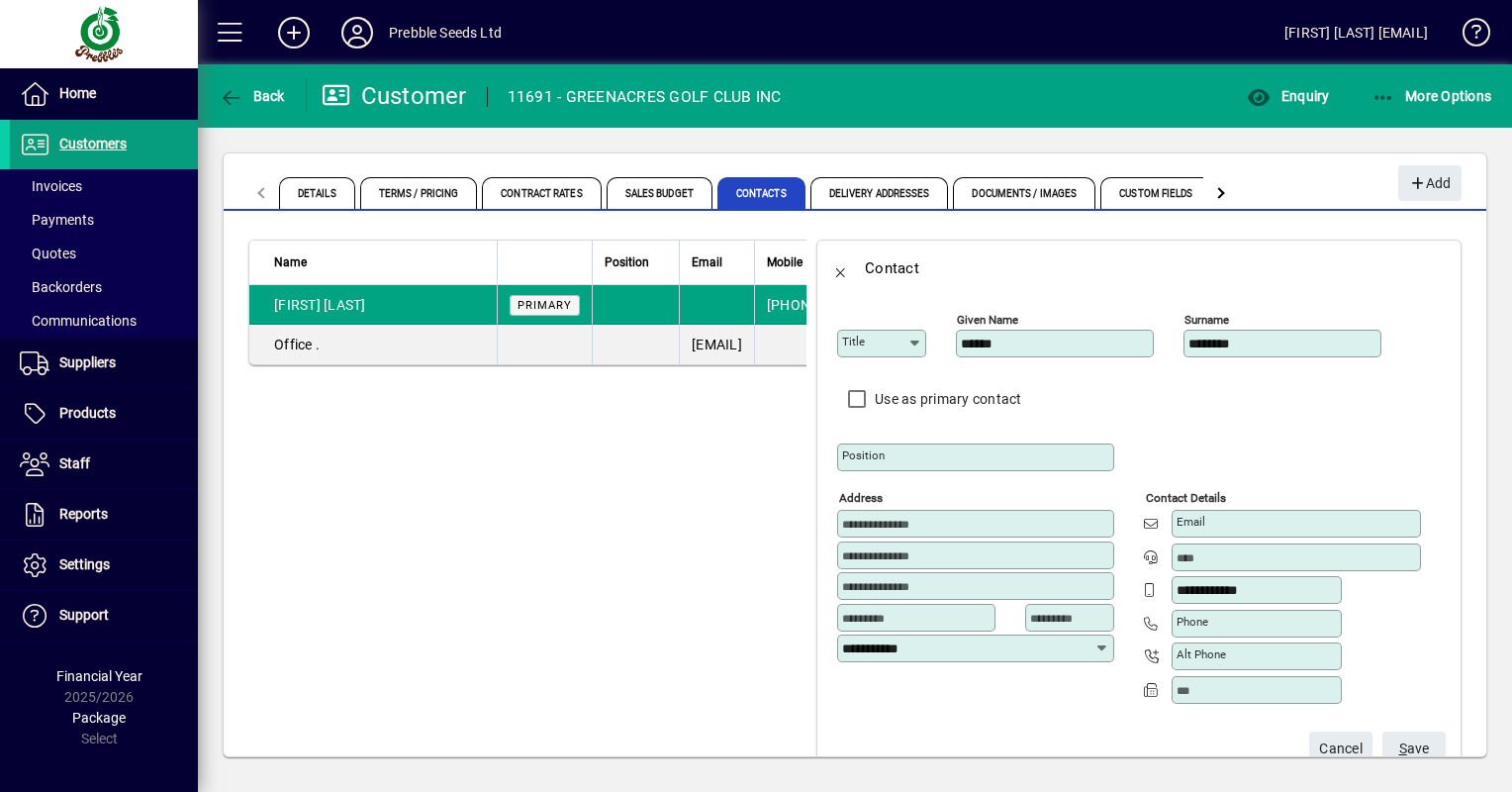 click on "******" at bounding box center [1057, 344] 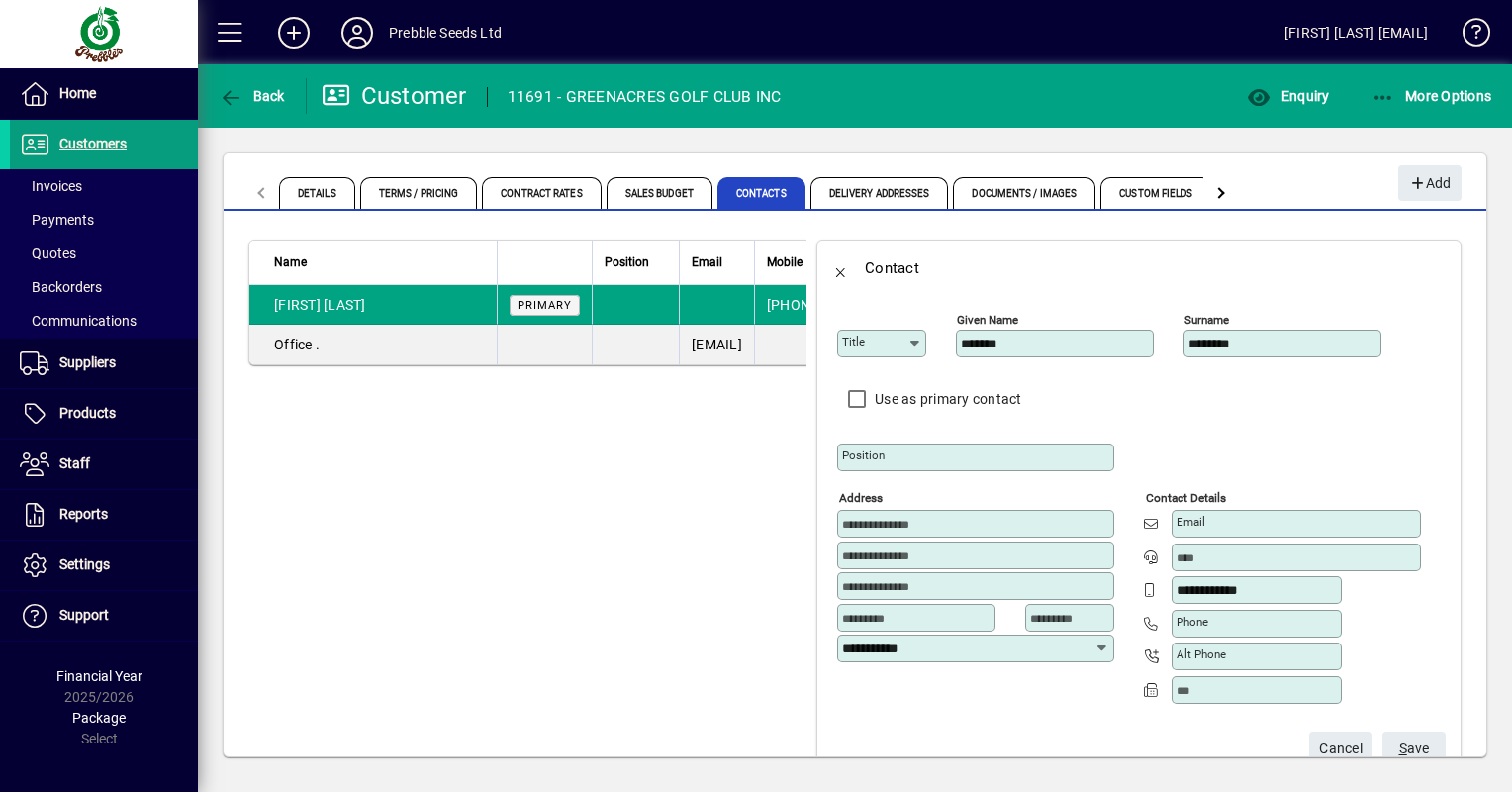 type on "*******" 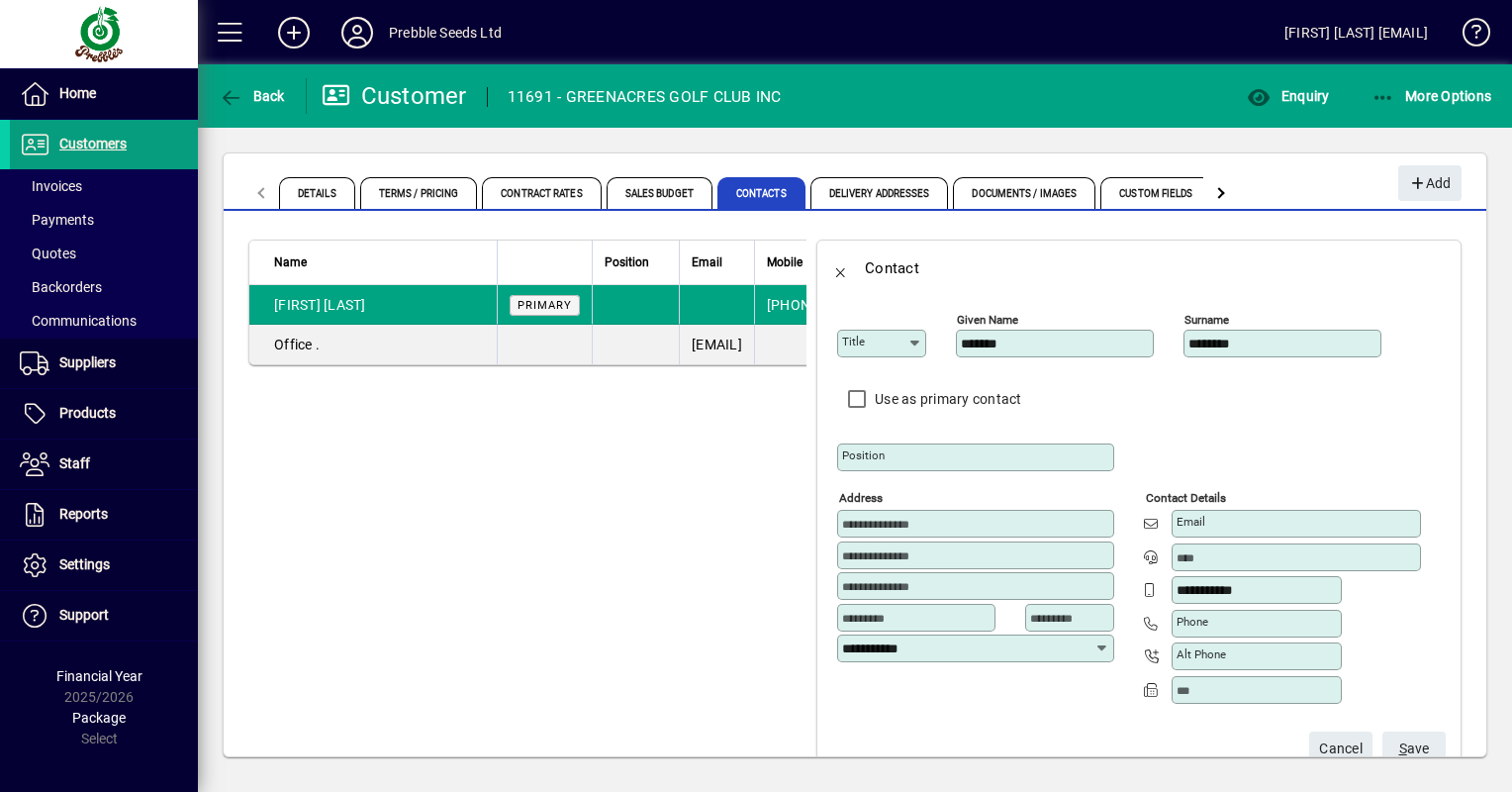 type on "**********" 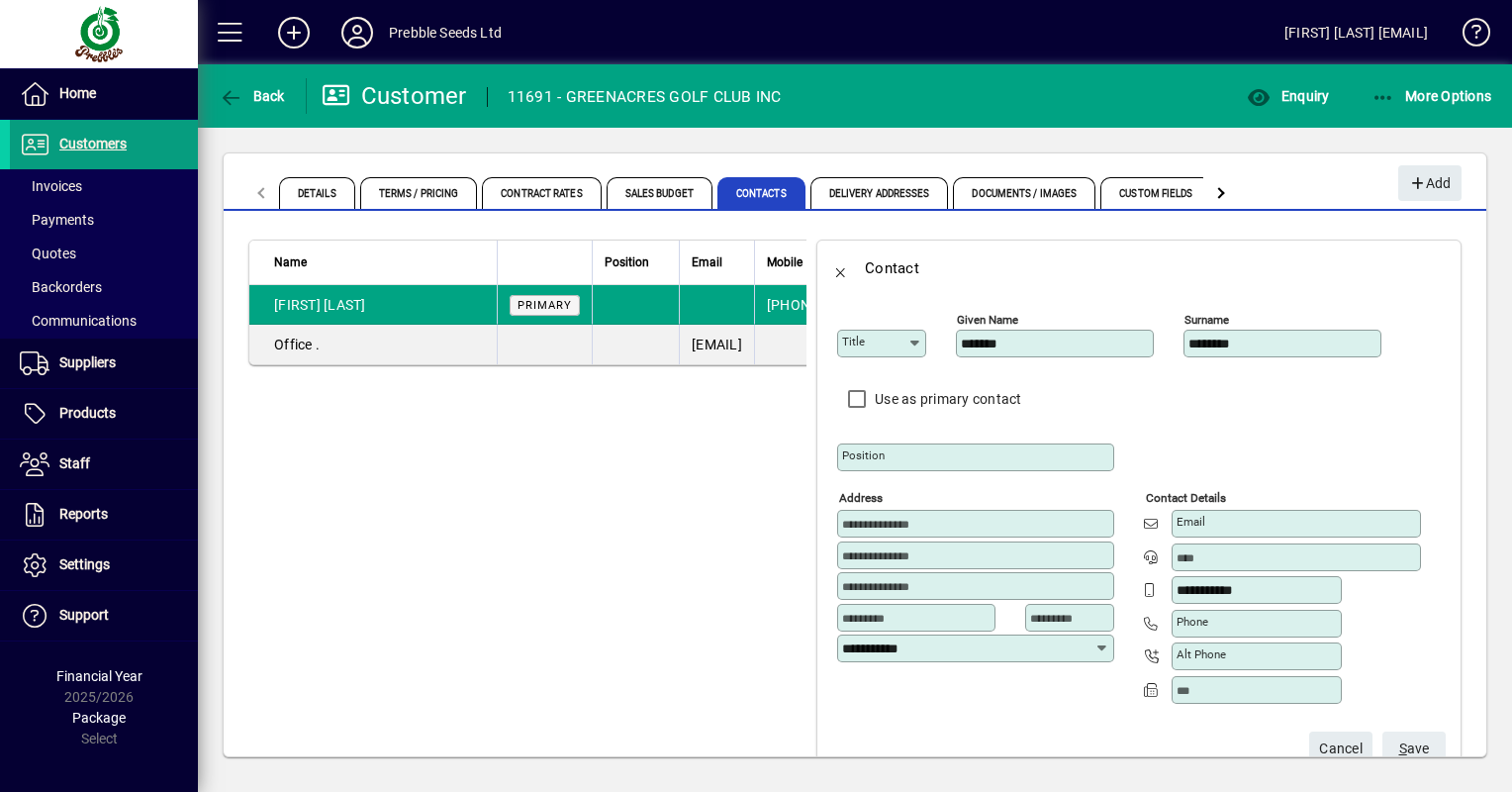 click on "S ave" 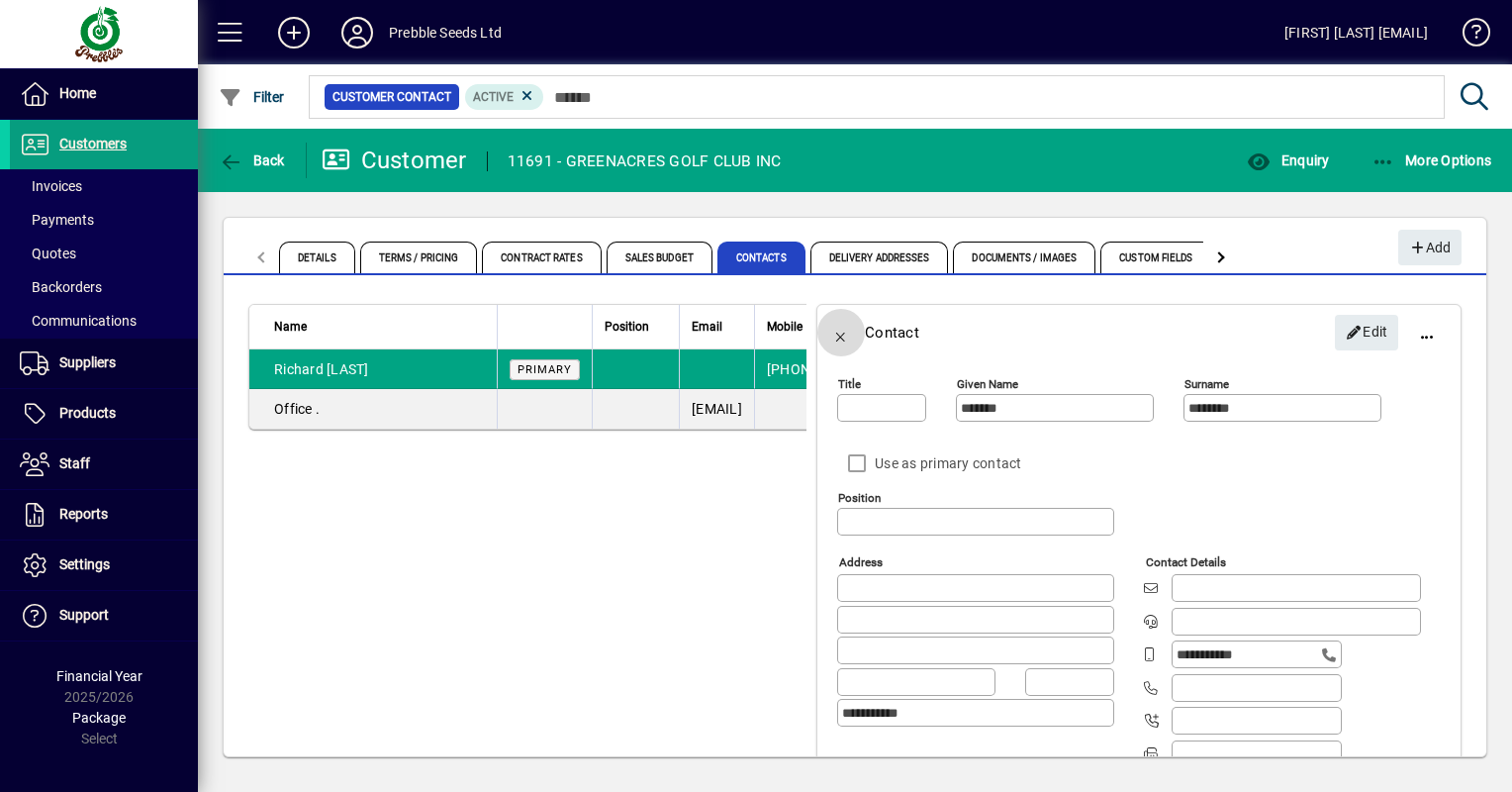 click 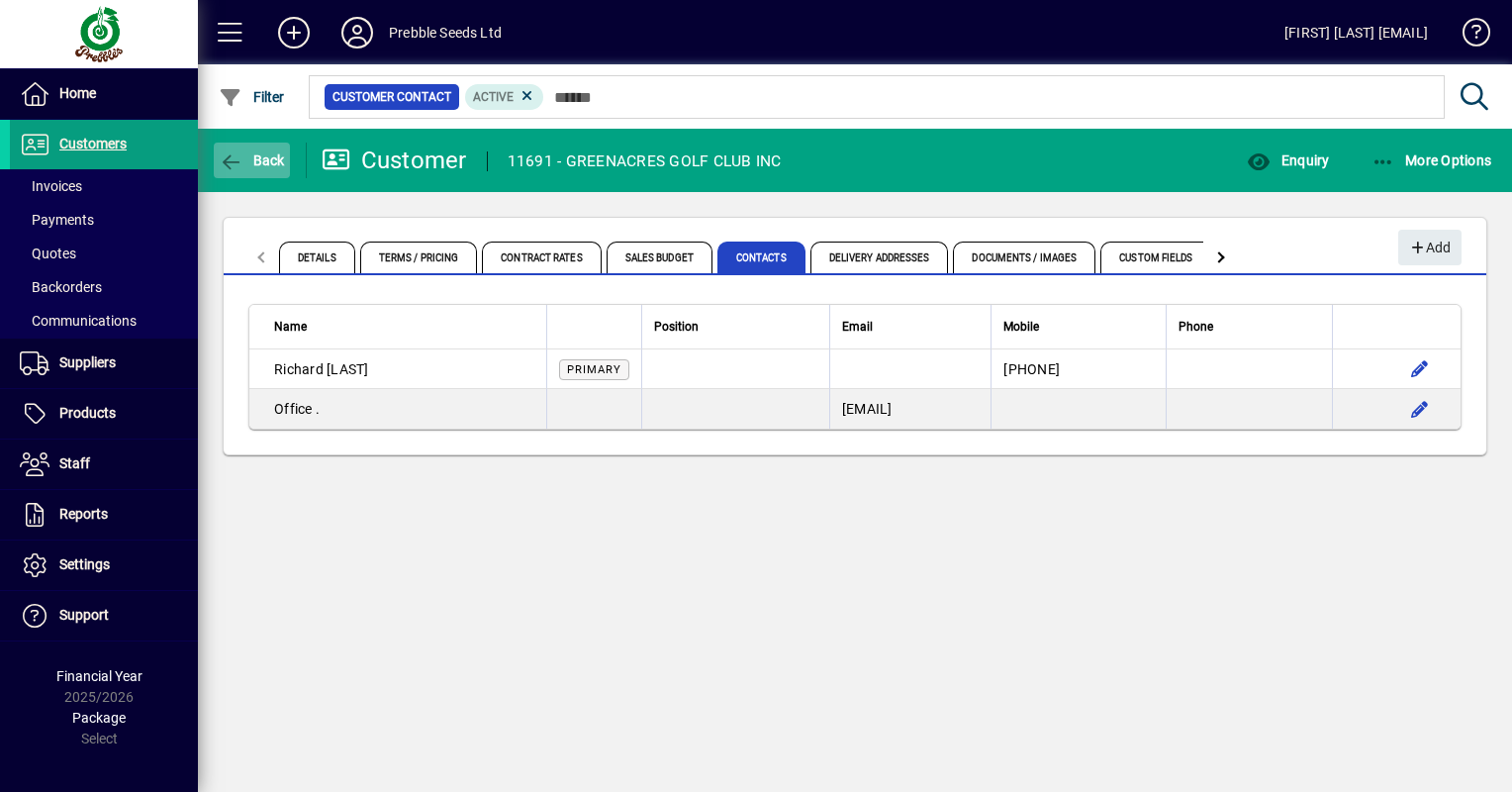 click 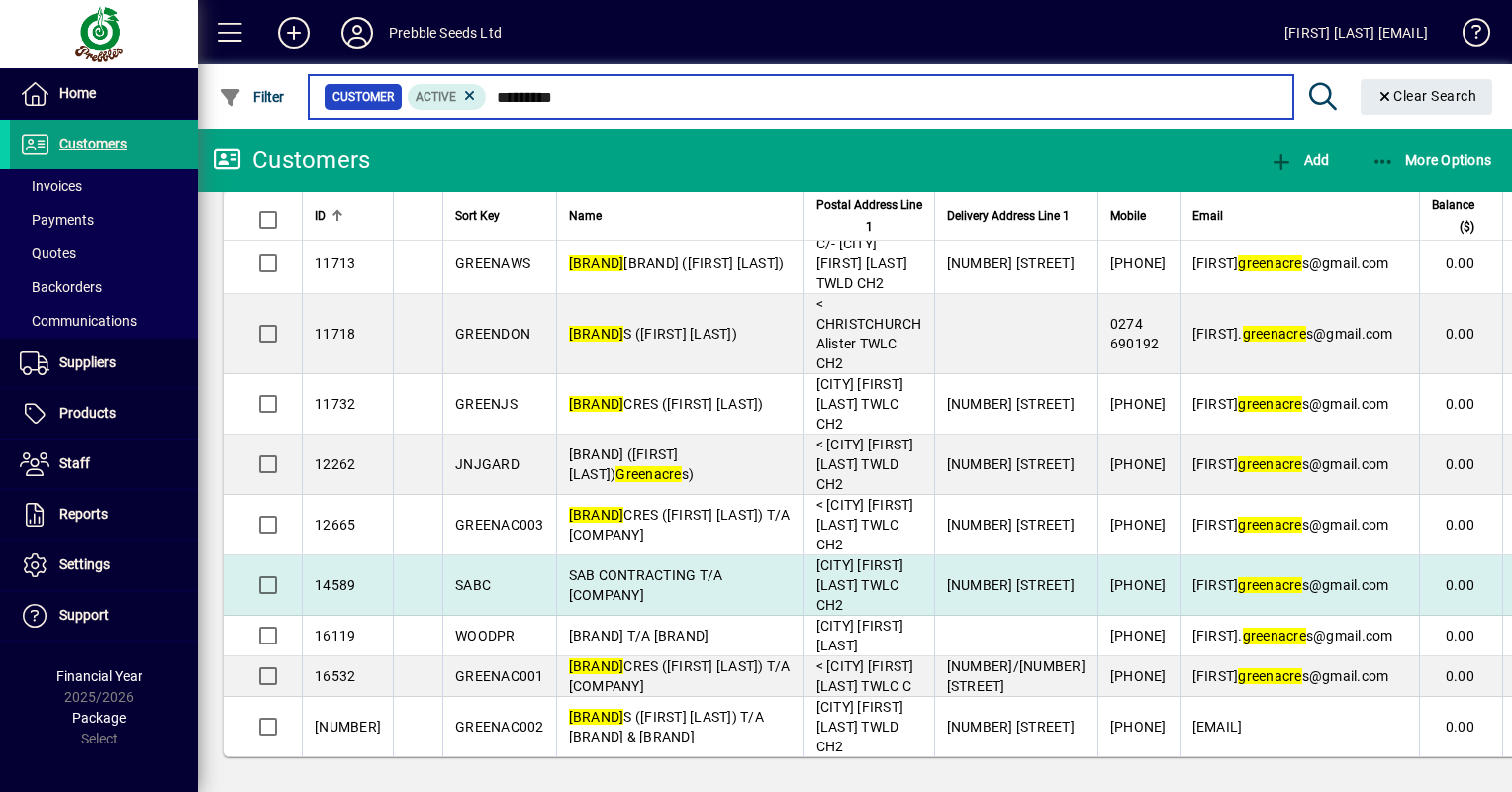 scroll, scrollTop: 1248, scrollLeft: 0, axis: vertical 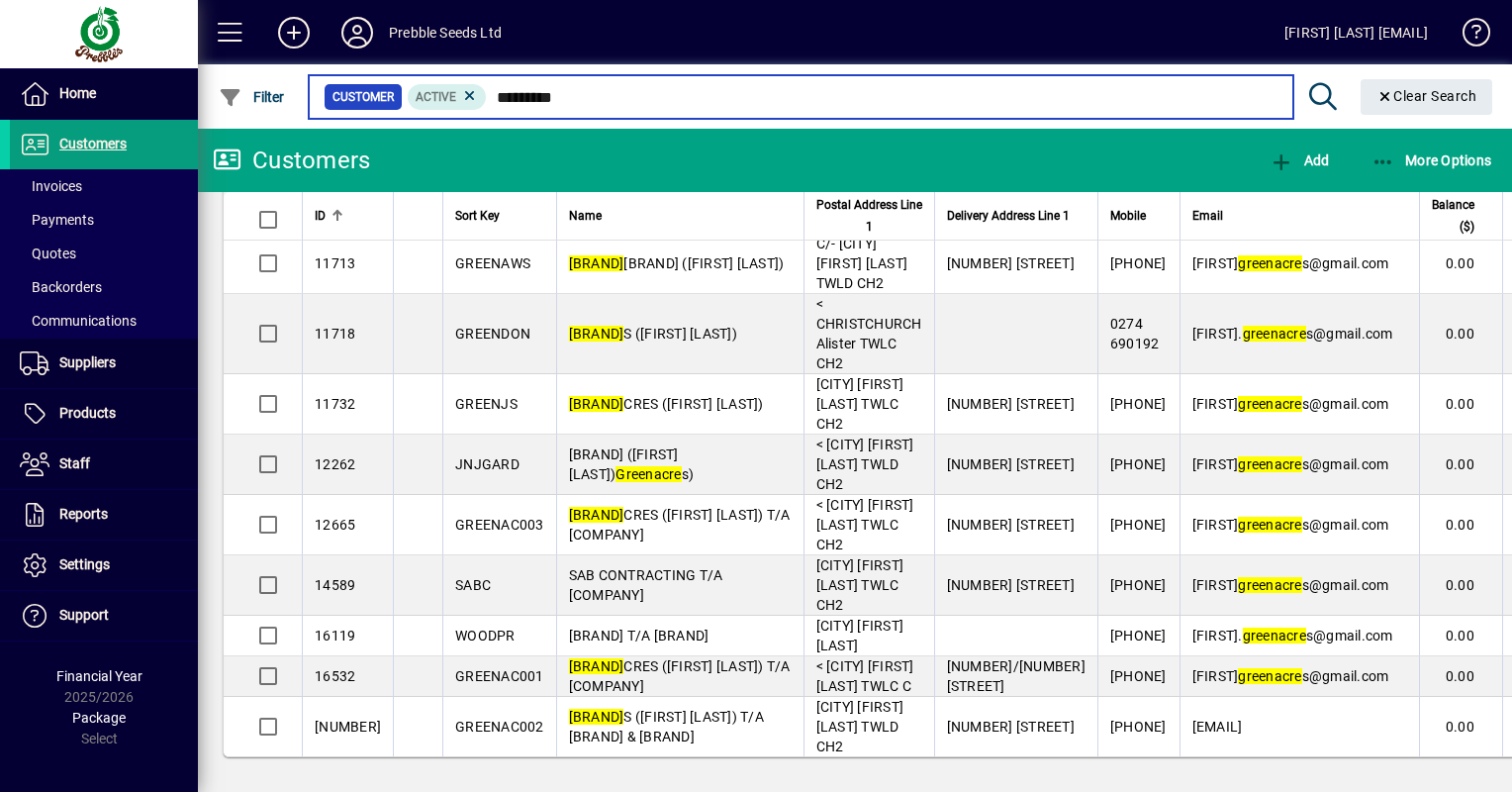 drag, startPoint x: 603, startPoint y: 95, endPoint x: 495, endPoint y: 90, distance: 108.11568 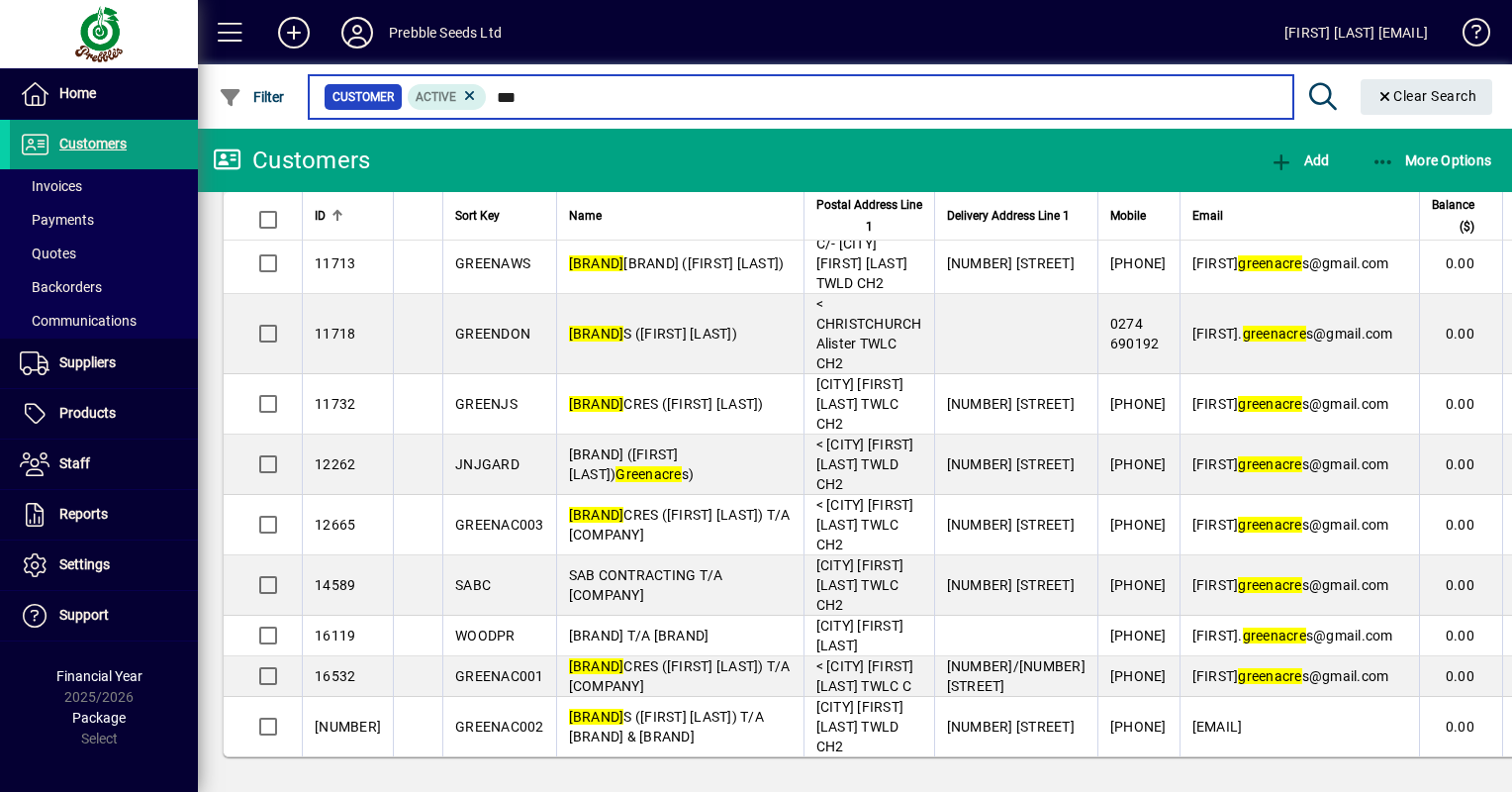 type on "****" 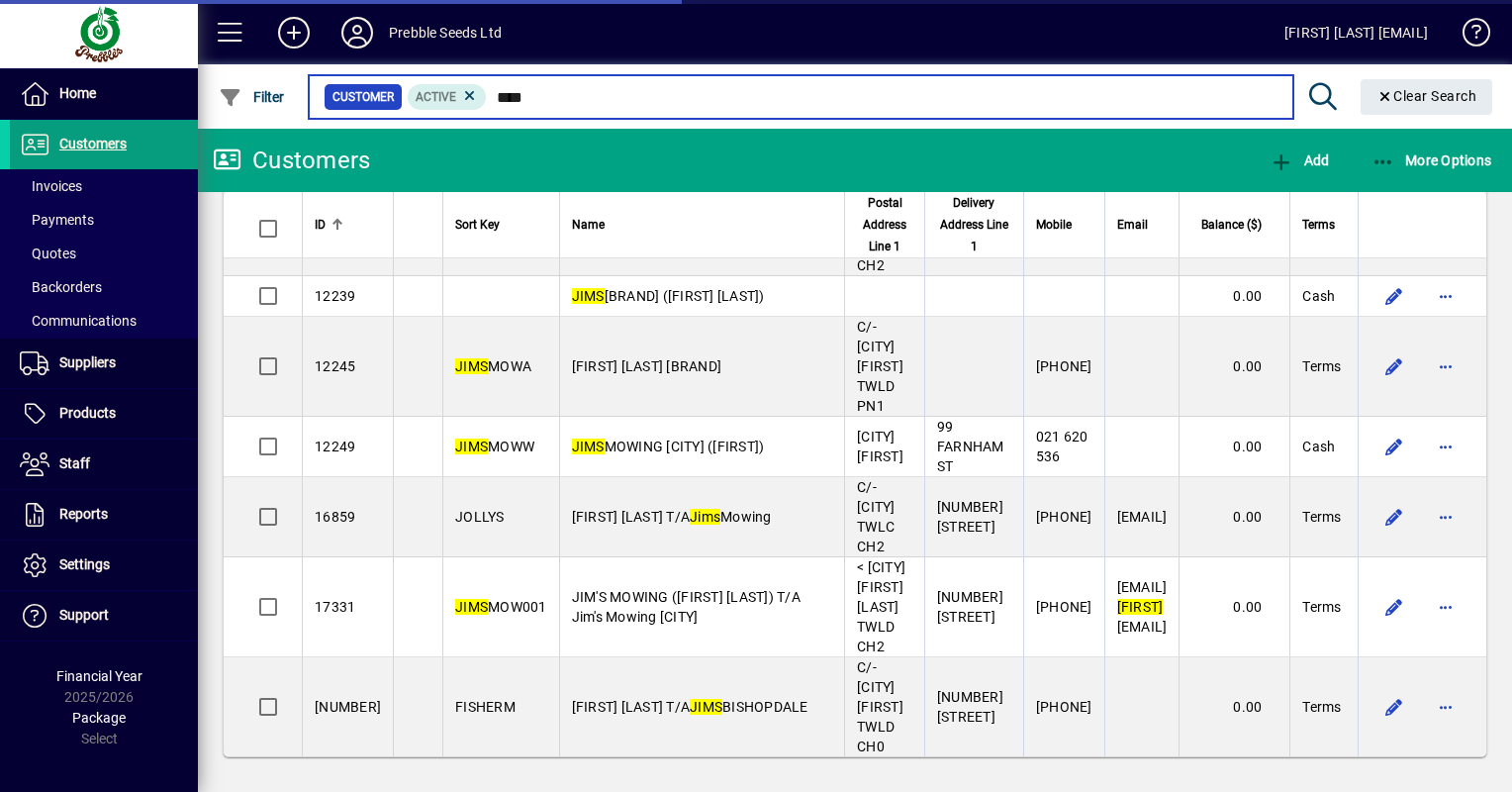 scroll, scrollTop: 0, scrollLeft: 0, axis: both 